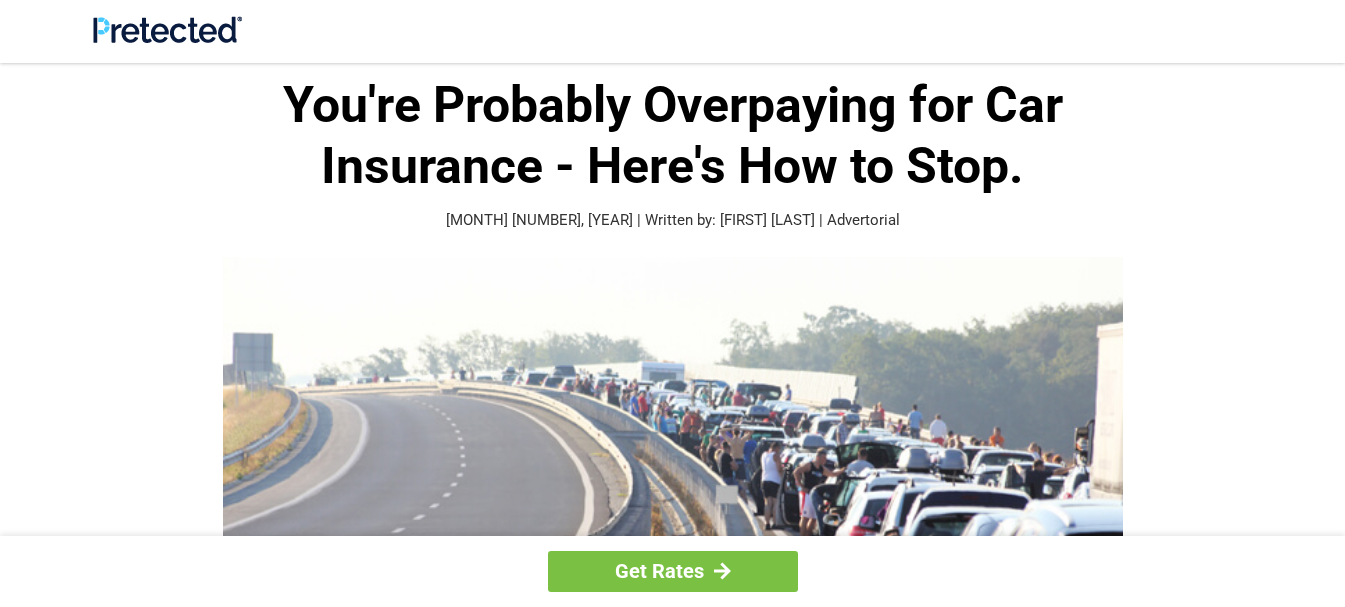 scroll, scrollTop: 0, scrollLeft: 0, axis: both 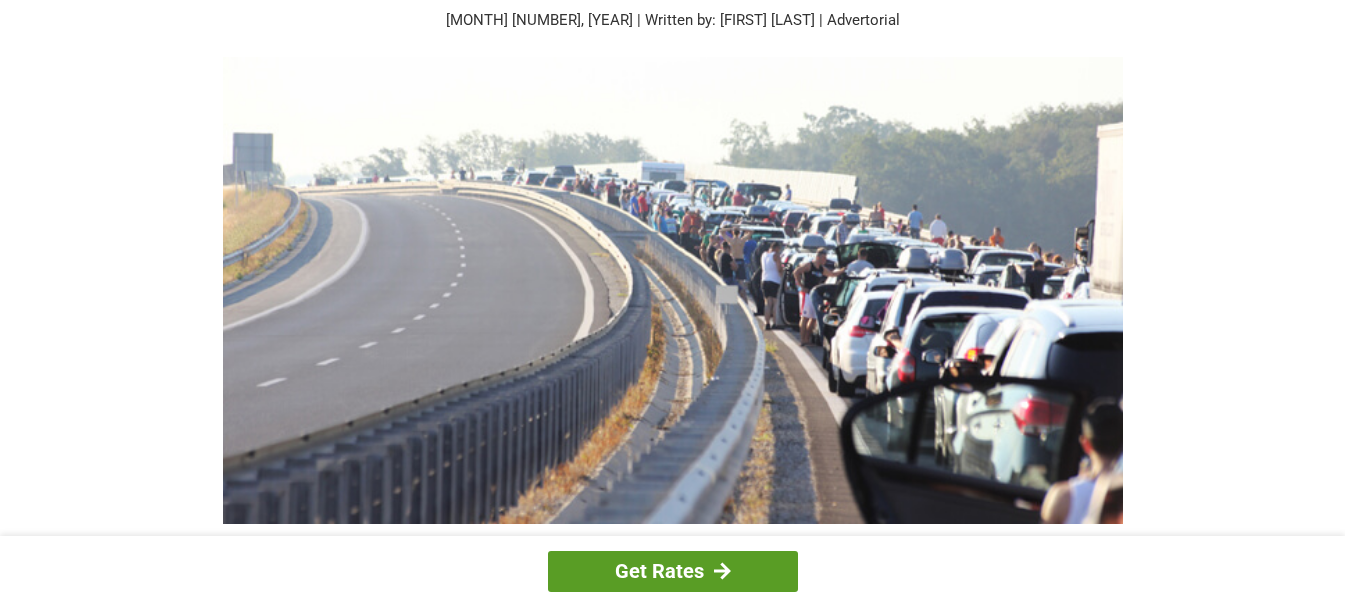 click on "Get Rates" at bounding box center (673, 571) 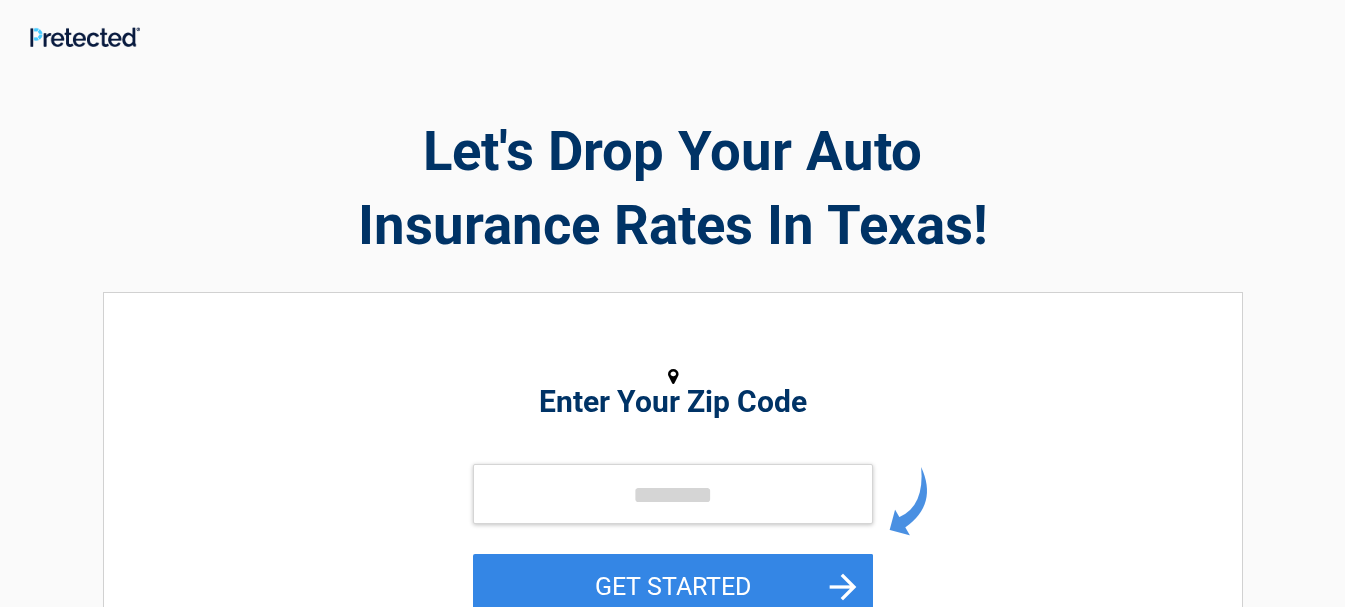 scroll, scrollTop: 0, scrollLeft: 0, axis: both 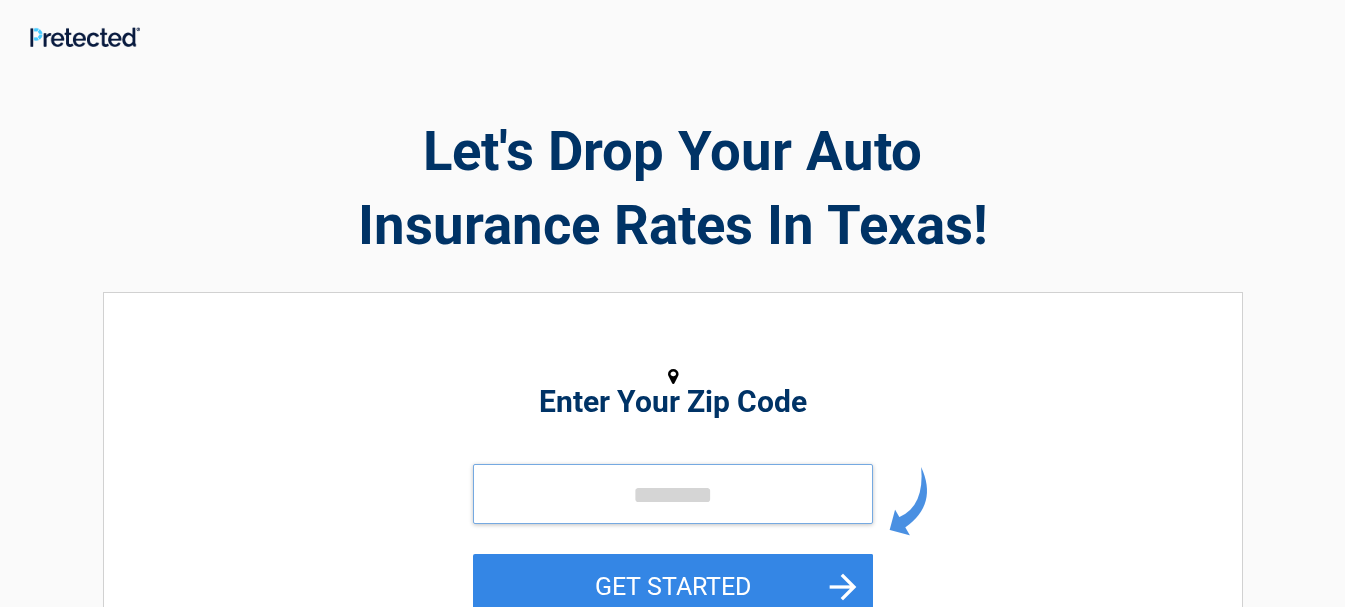 click at bounding box center [673, 494] 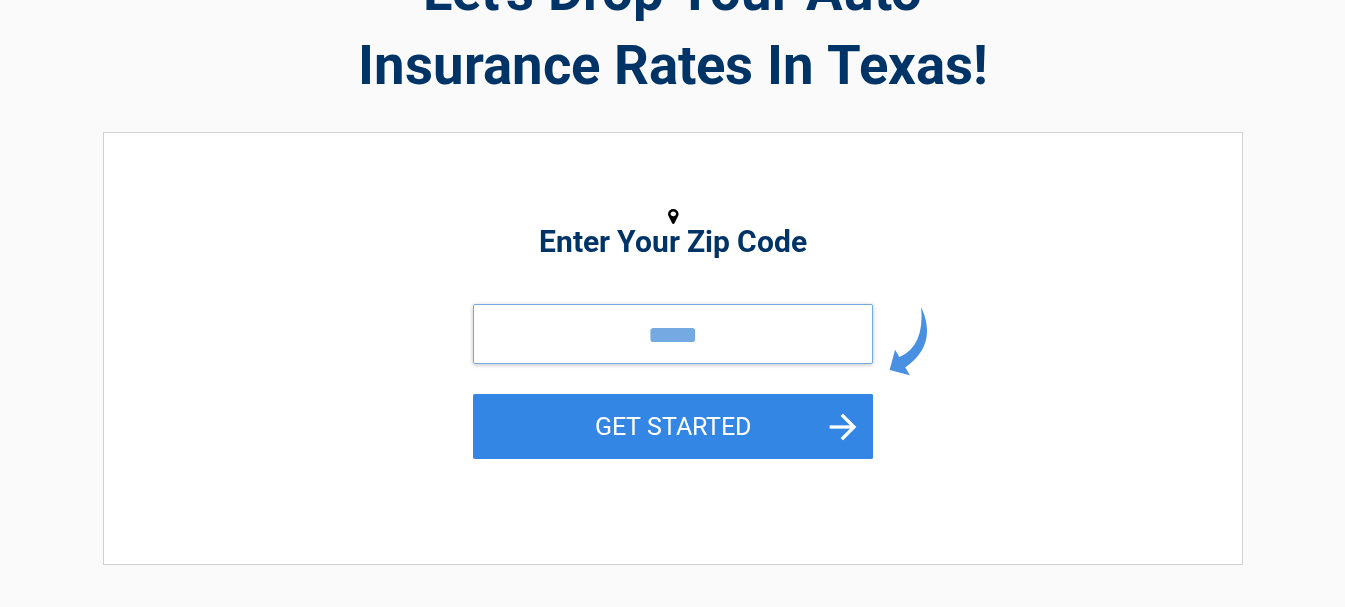 scroll, scrollTop: 200, scrollLeft: 0, axis: vertical 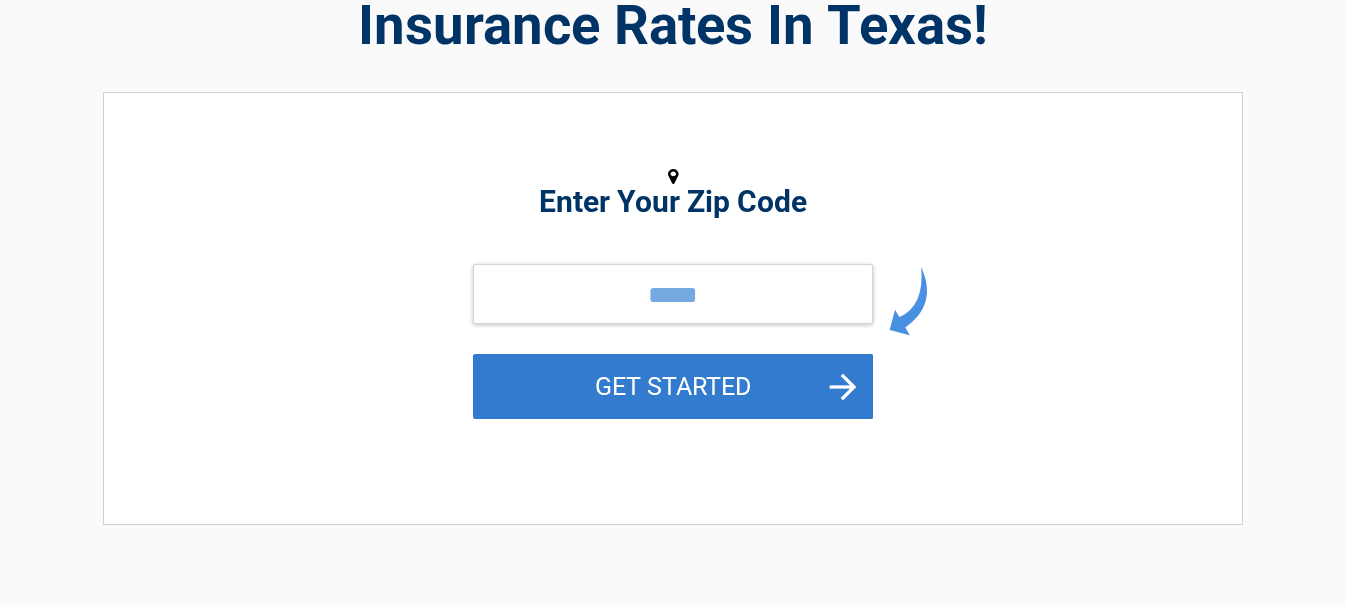 click on "GET STARTED" at bounding box center [673, 386] 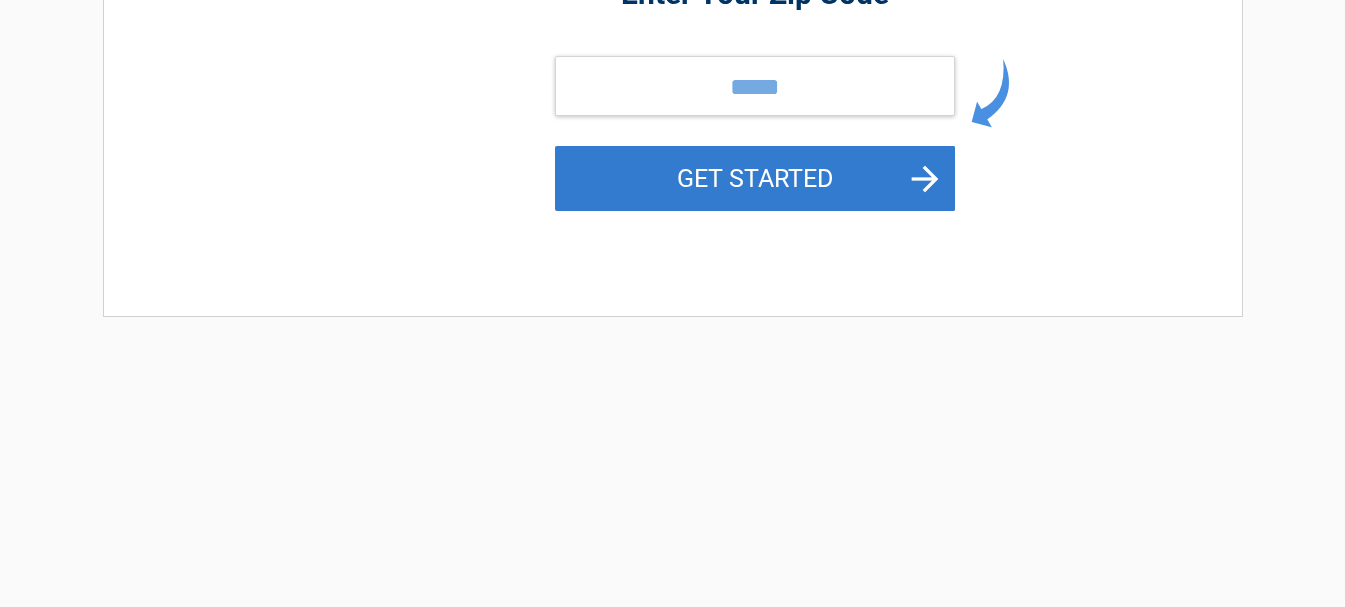 scroll, scrollTop: 0, scrollLeft: 0, axis: both 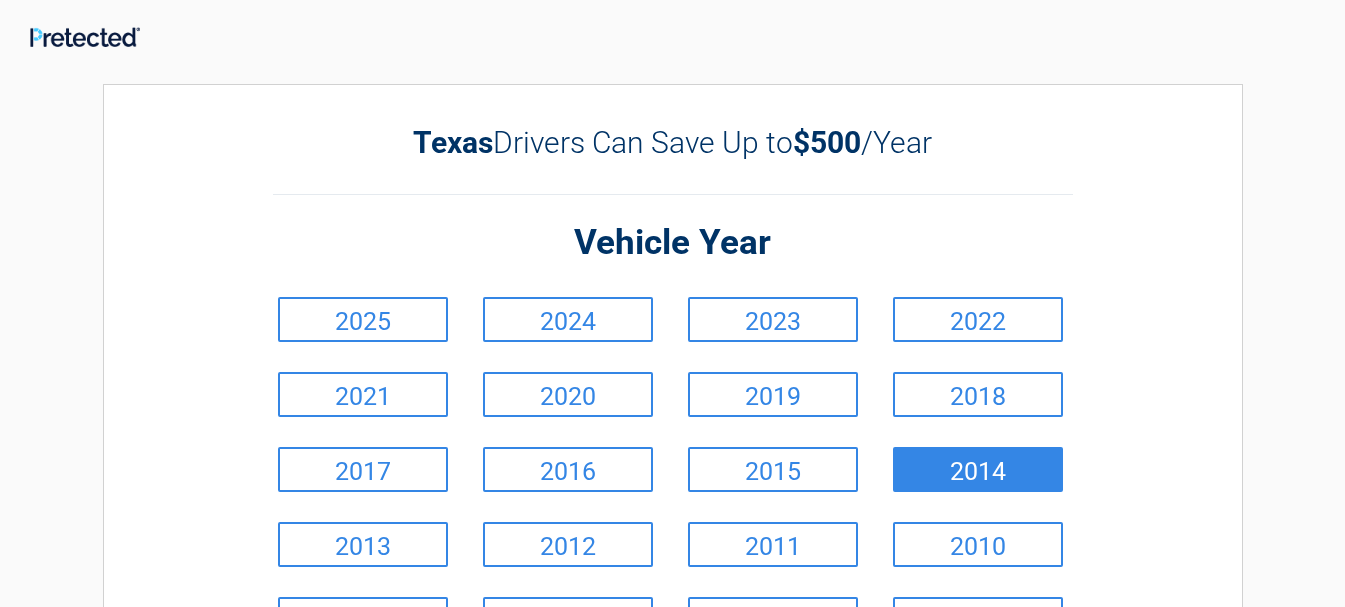 click on "2014" at bounding box center (978, 469) 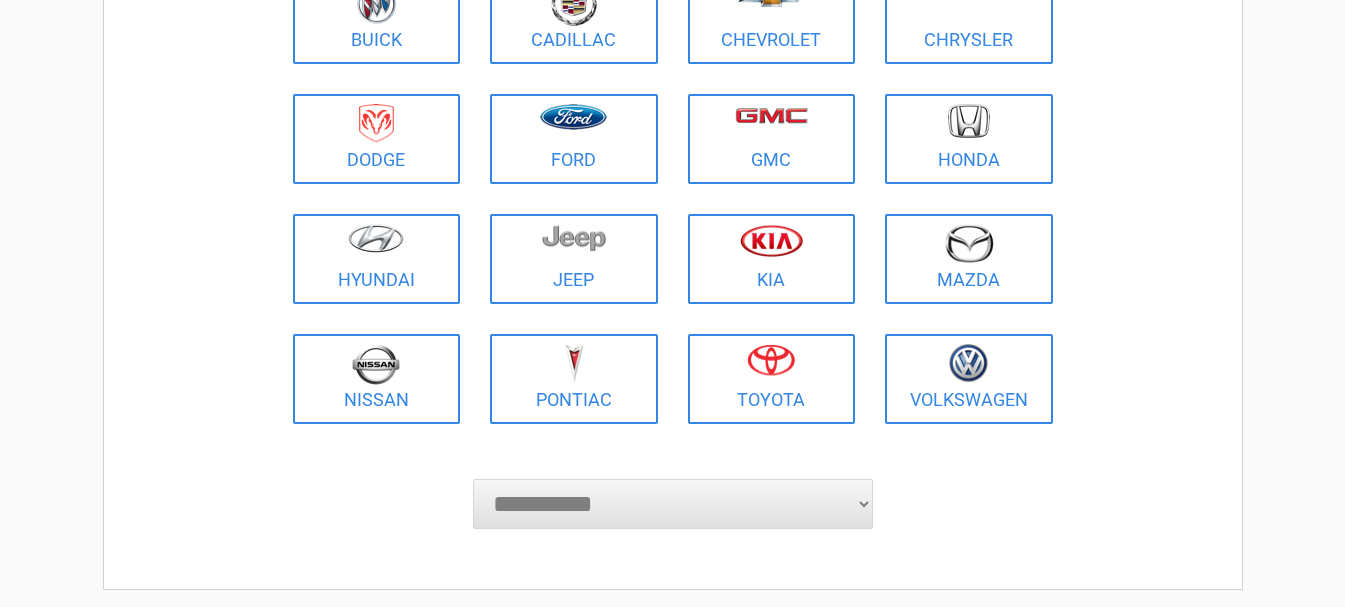 scroll, scrollTop: 300, scrollLeft: 0, axis: vertical 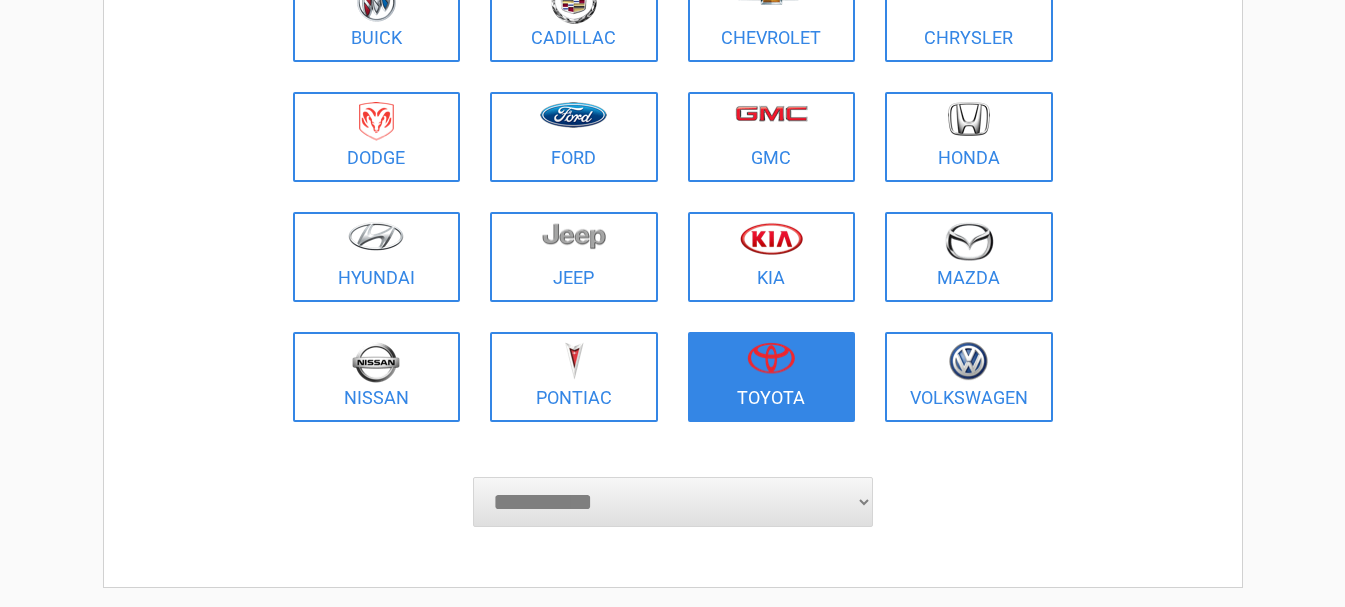 click on "Toyota" at bounding box center (772, 377) 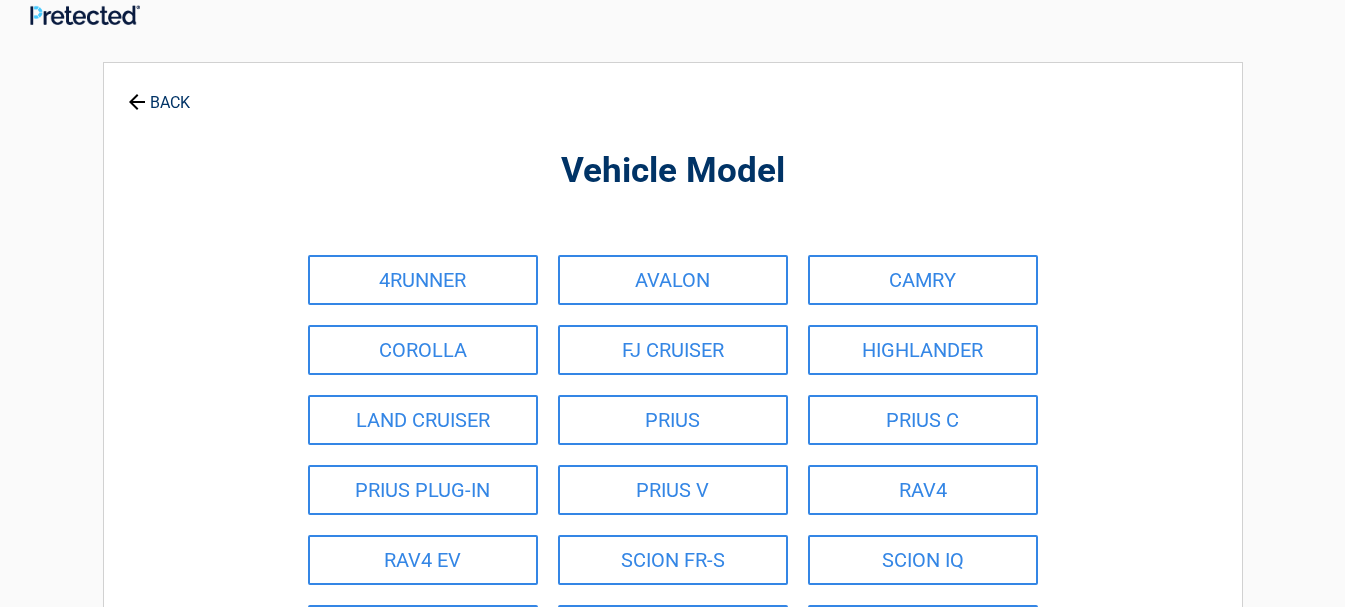 scroll, scrollTop: 0, scrollLeft: 0, axis: both 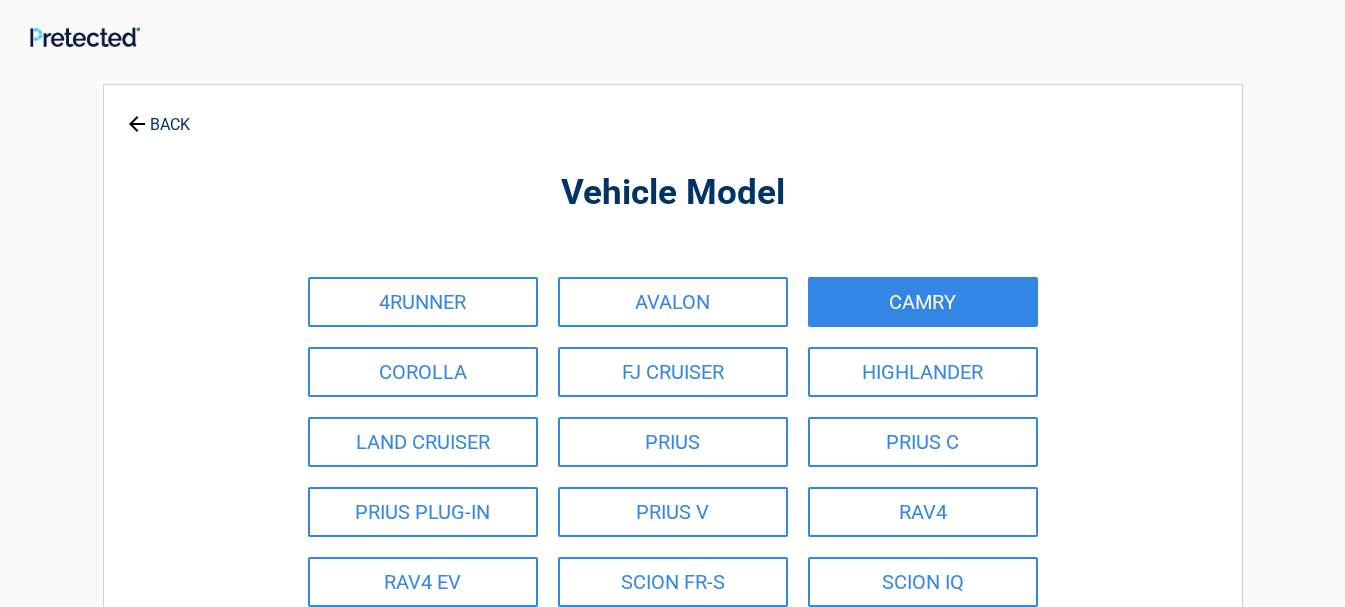 click on "CAMRY" at bounding box center (923, 302) 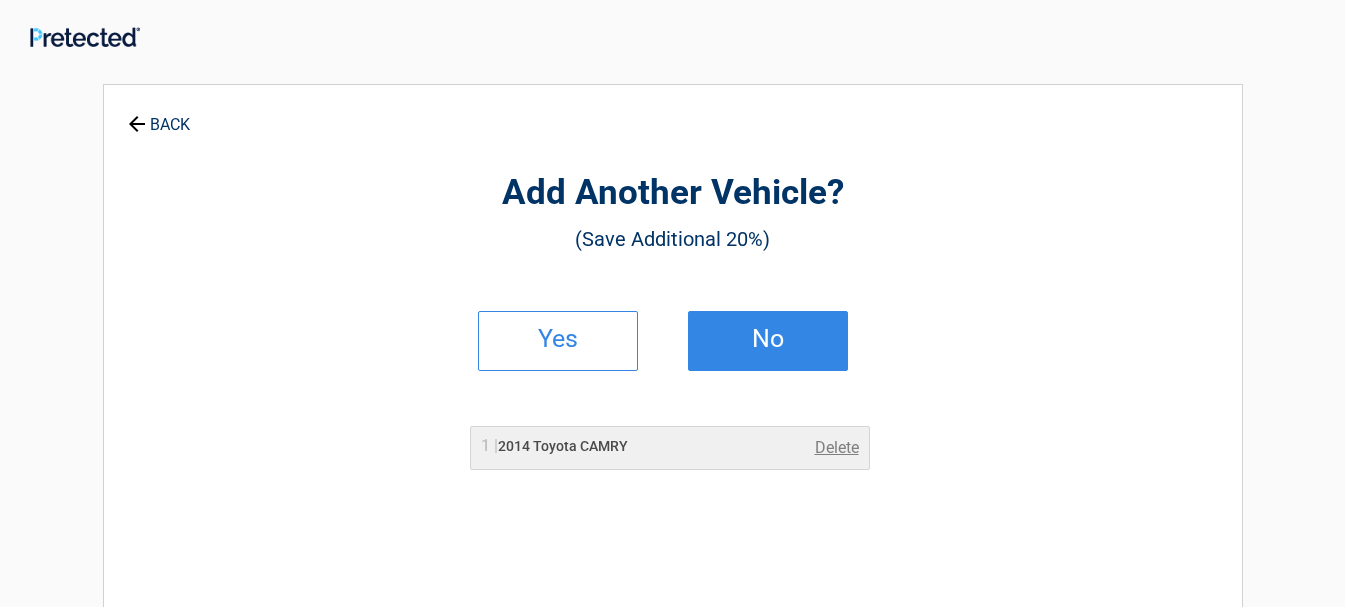 click on "No" at bounding box center [768, 339] 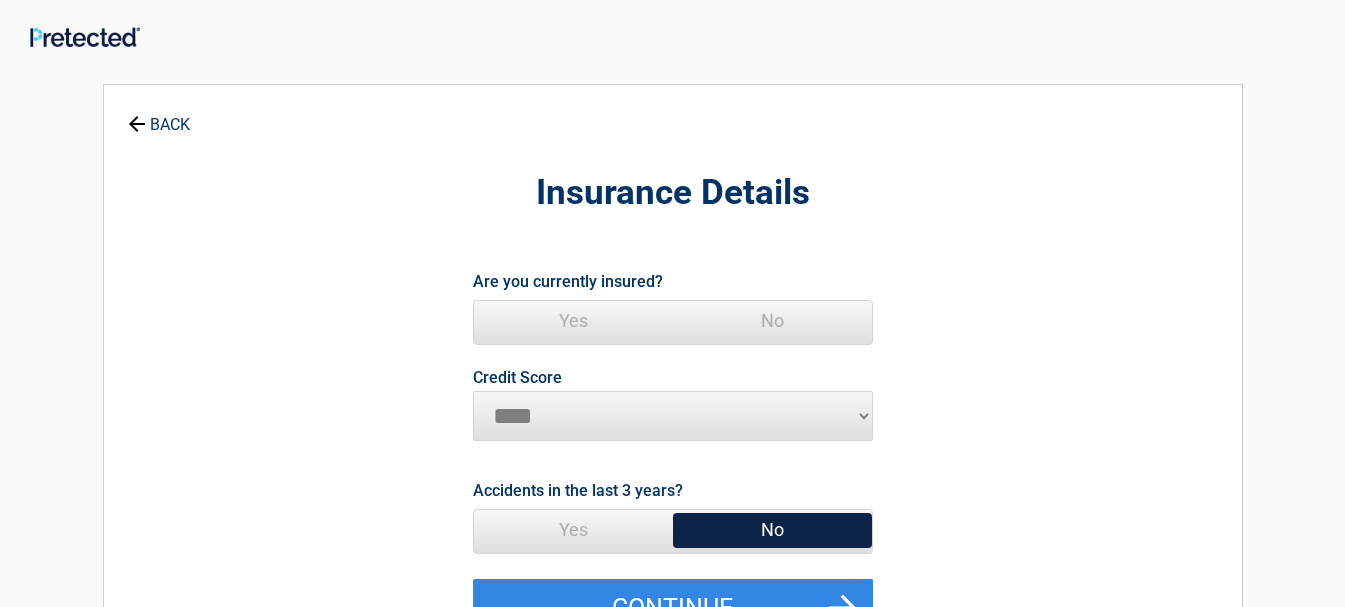 click on "Yes" at bounding box center [573, 321] 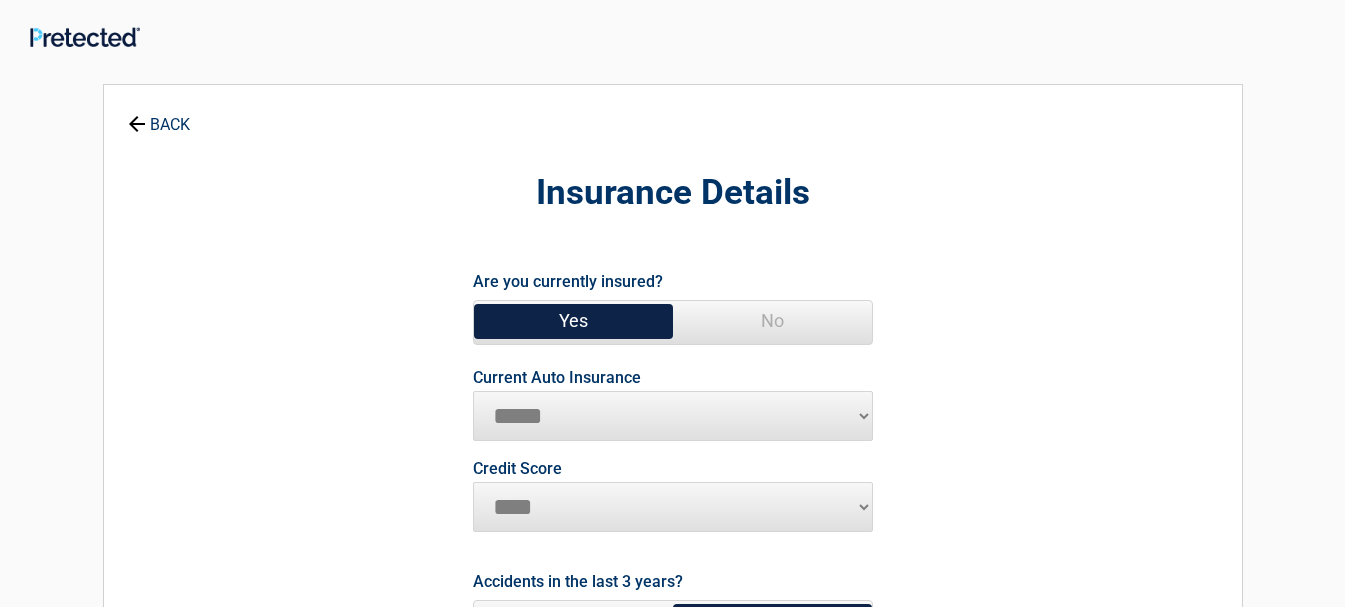 click on "Yes" at bounding box center [573, 321] 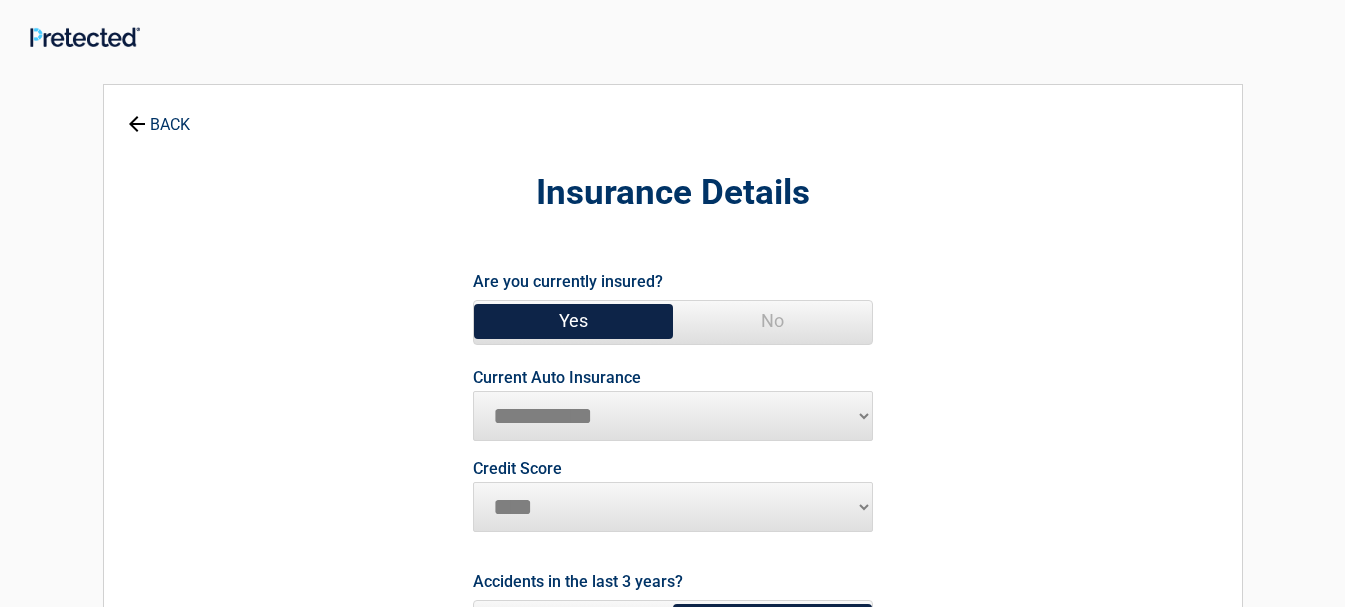 click on "**********" at bounding box center (673, 416) 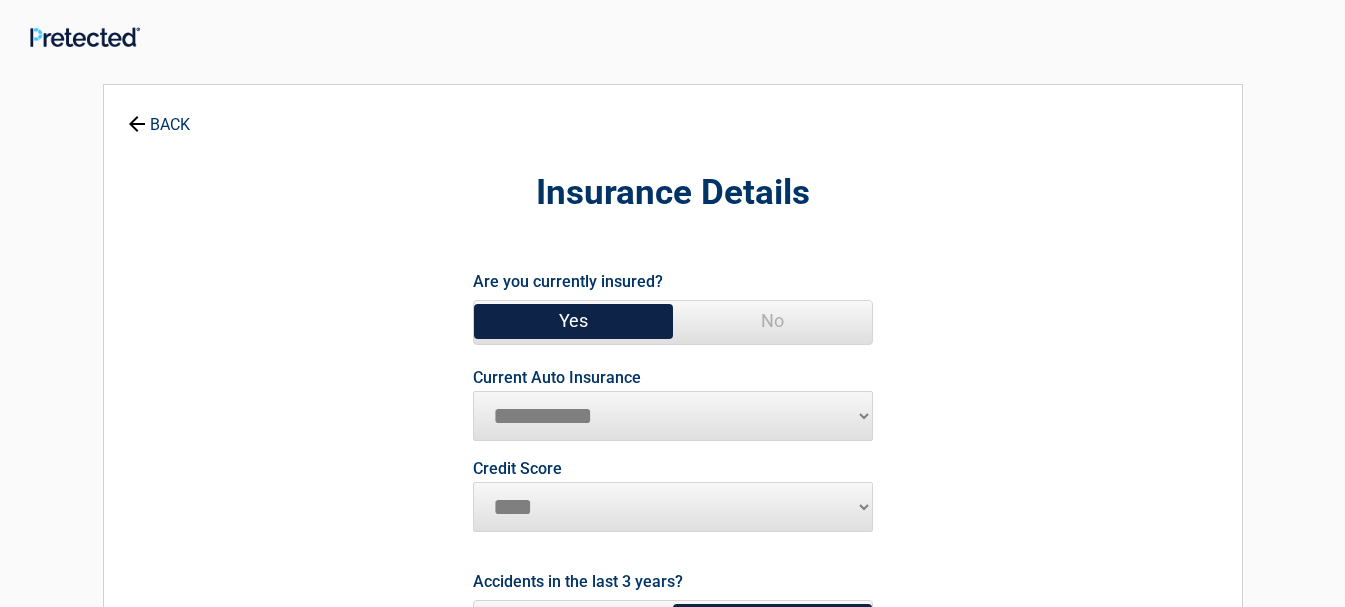 click on "*********
****
*******
****" at bounding box center [673, 507] 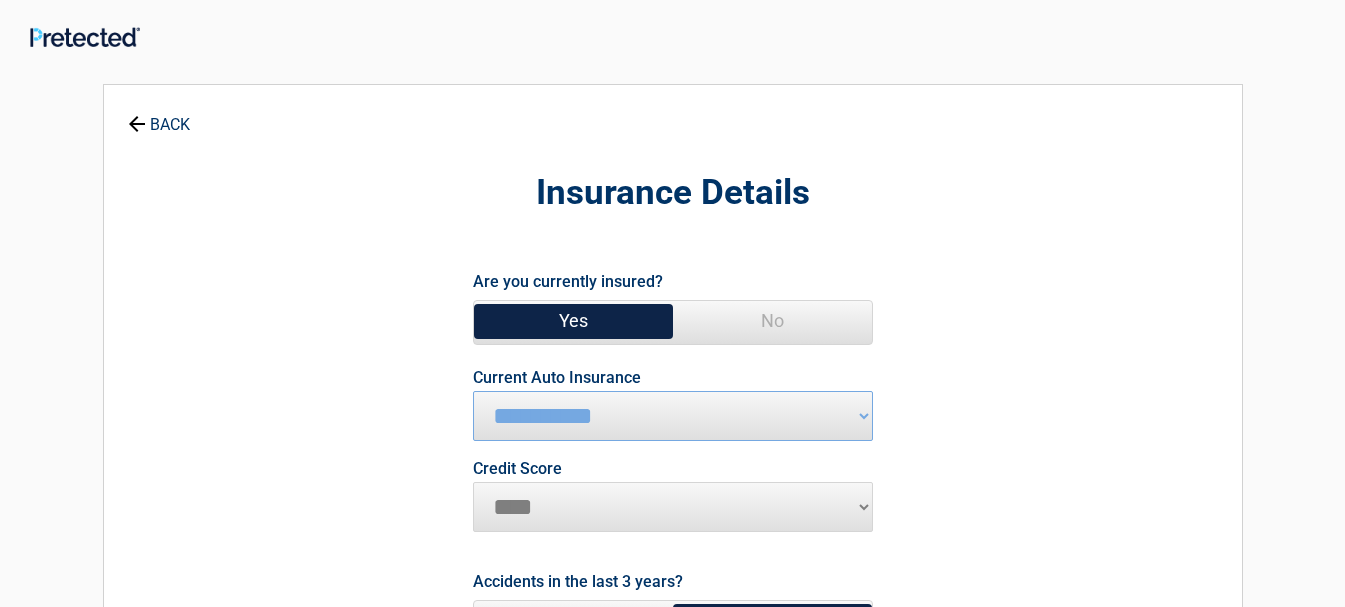 select on "*********" 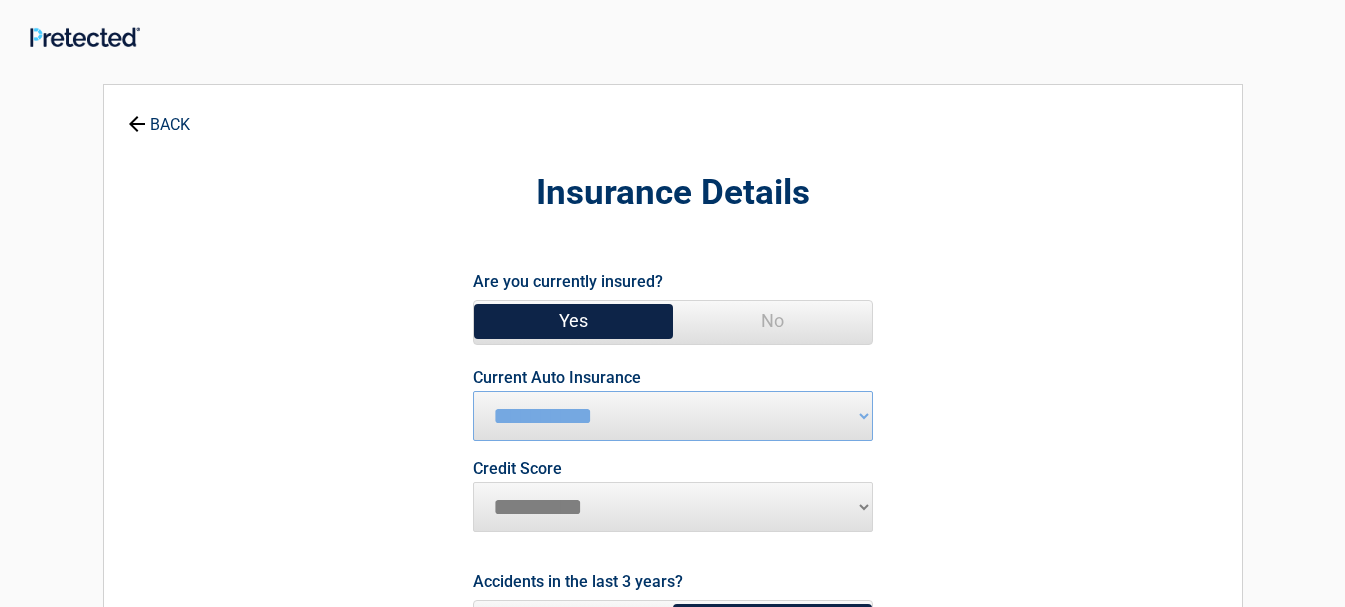click on "*********
****
*******
****" at bounding box center [673, 507] 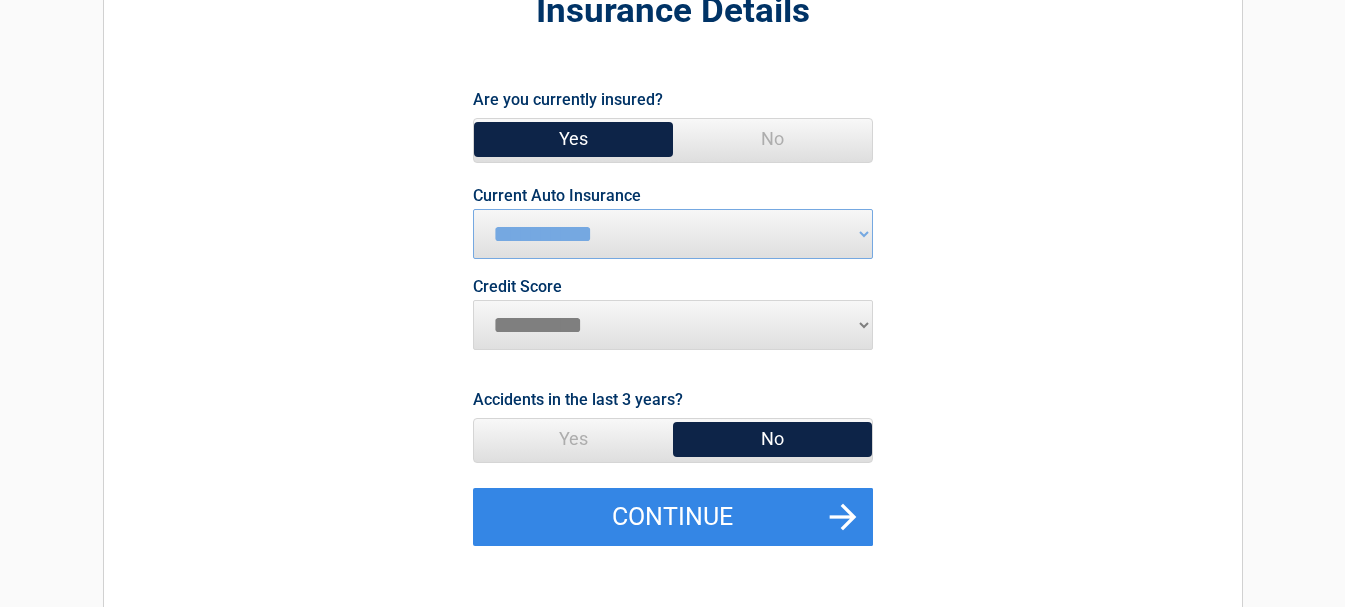 scroll, scrollTop: 200, scrollLeft: 0, axis: vertical 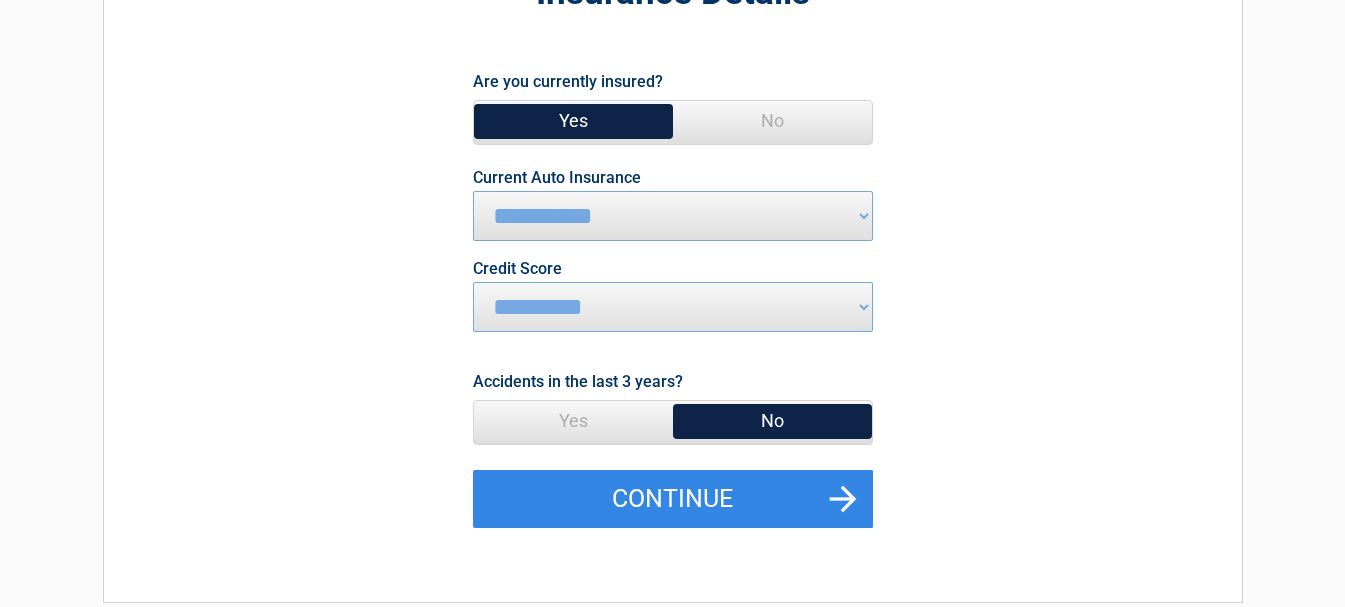 click on "No" at bounding box center [772, 421] 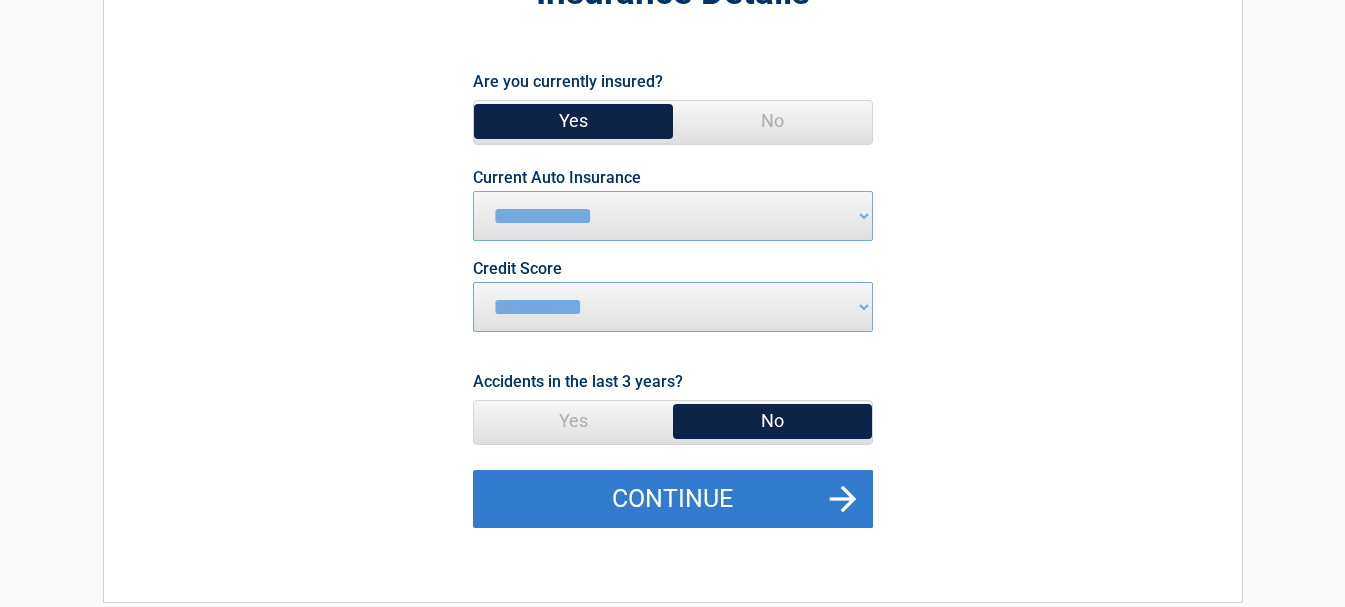 click on "Continue" at bounding box center (673, 499) 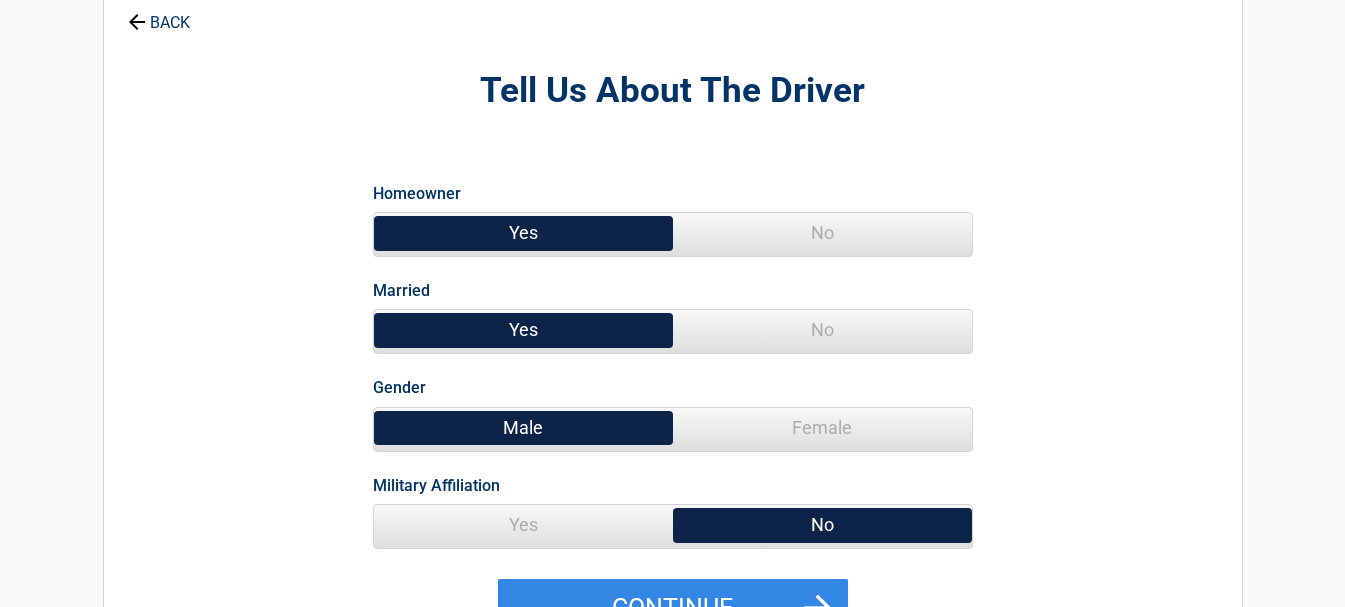 scroll, scrollTop: 0, scrollLeft: 0, axis: both 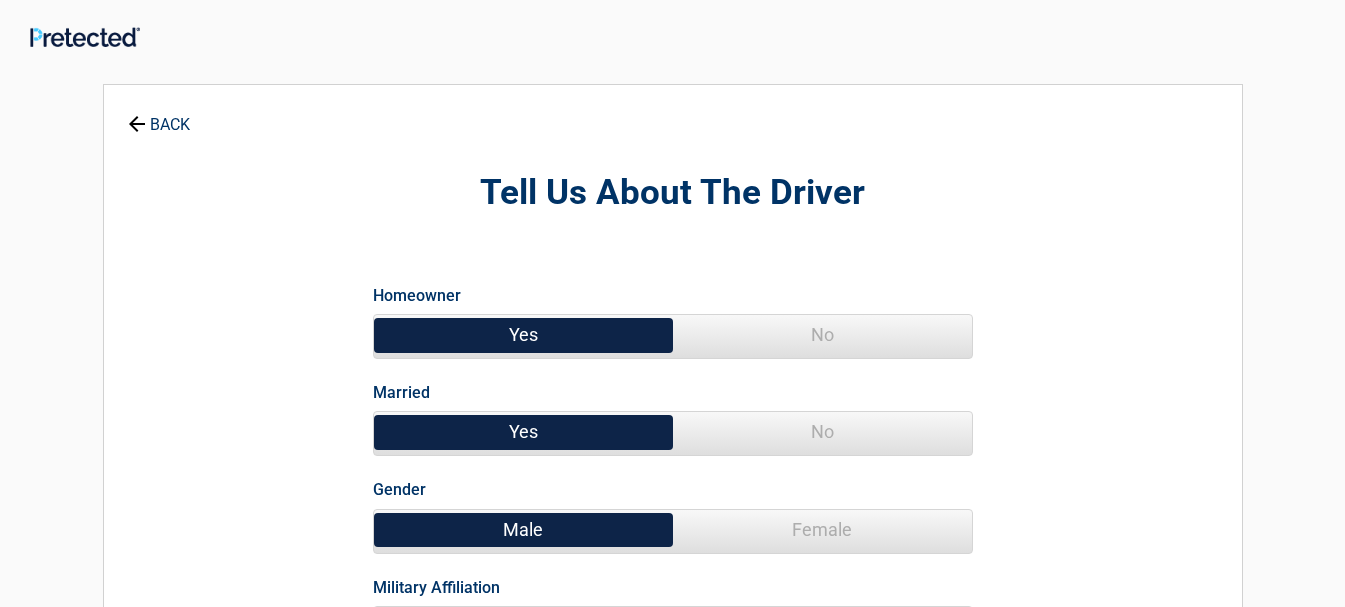 click on "No" at bounding box center [822, 335] 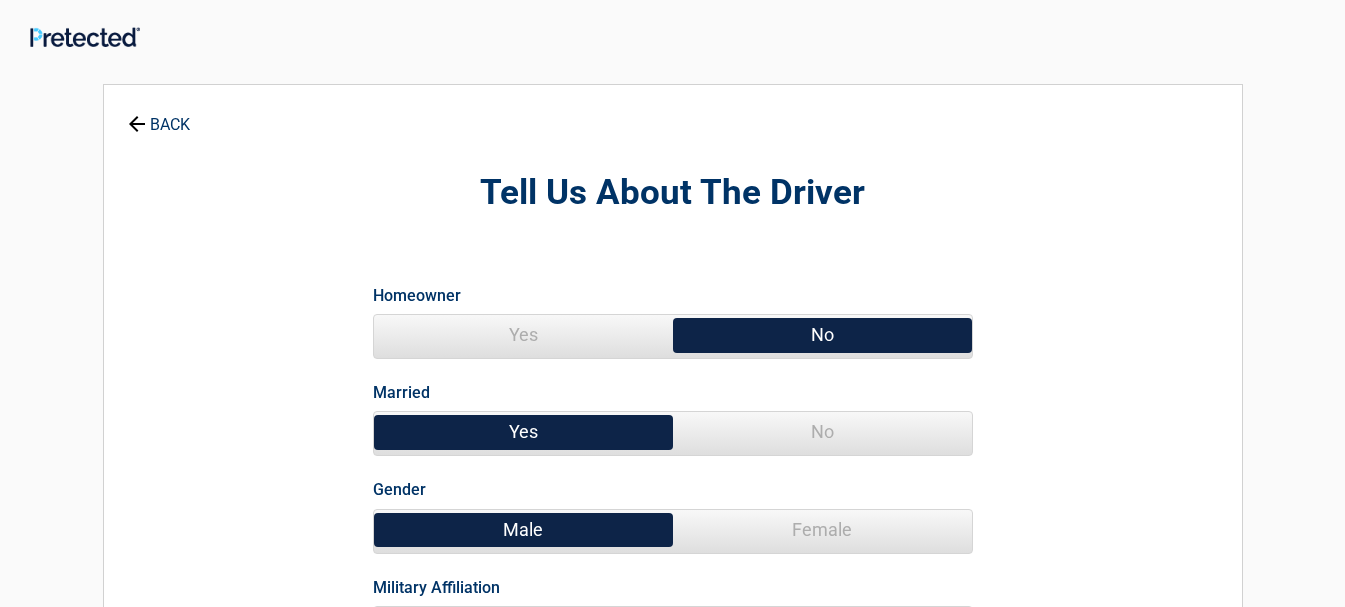 click on "No" at bounding box center [822, 335] 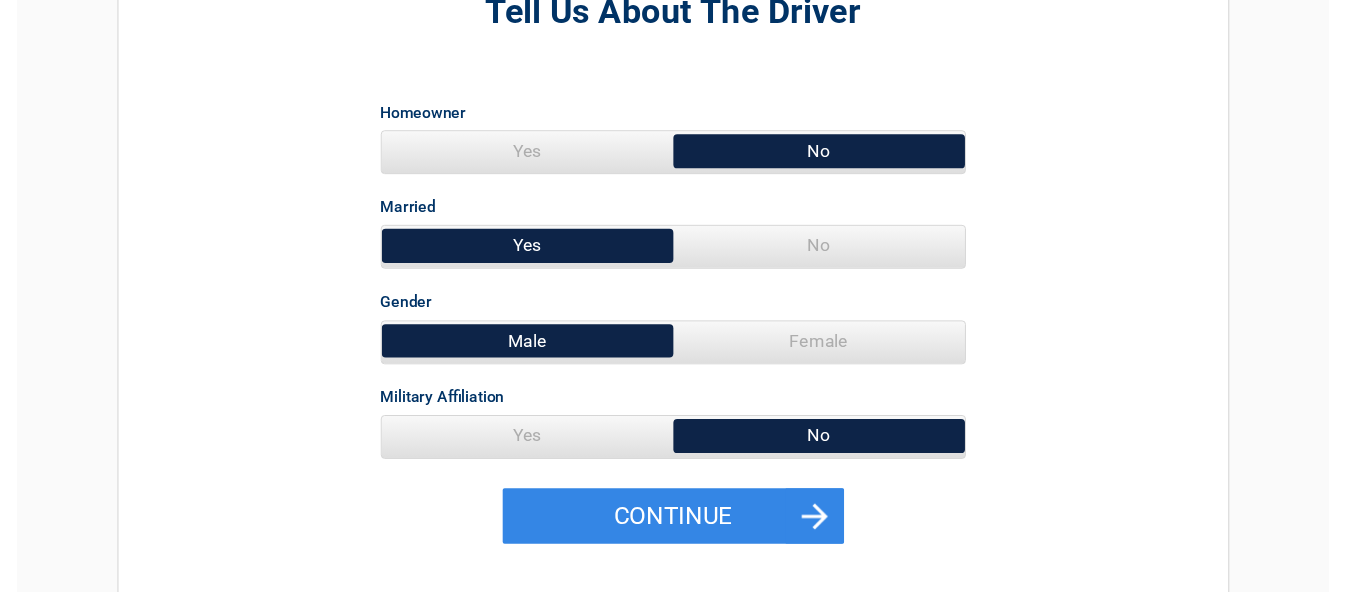 scroll, scrollTop: 200, scrollLeft: 0, axis: vertical 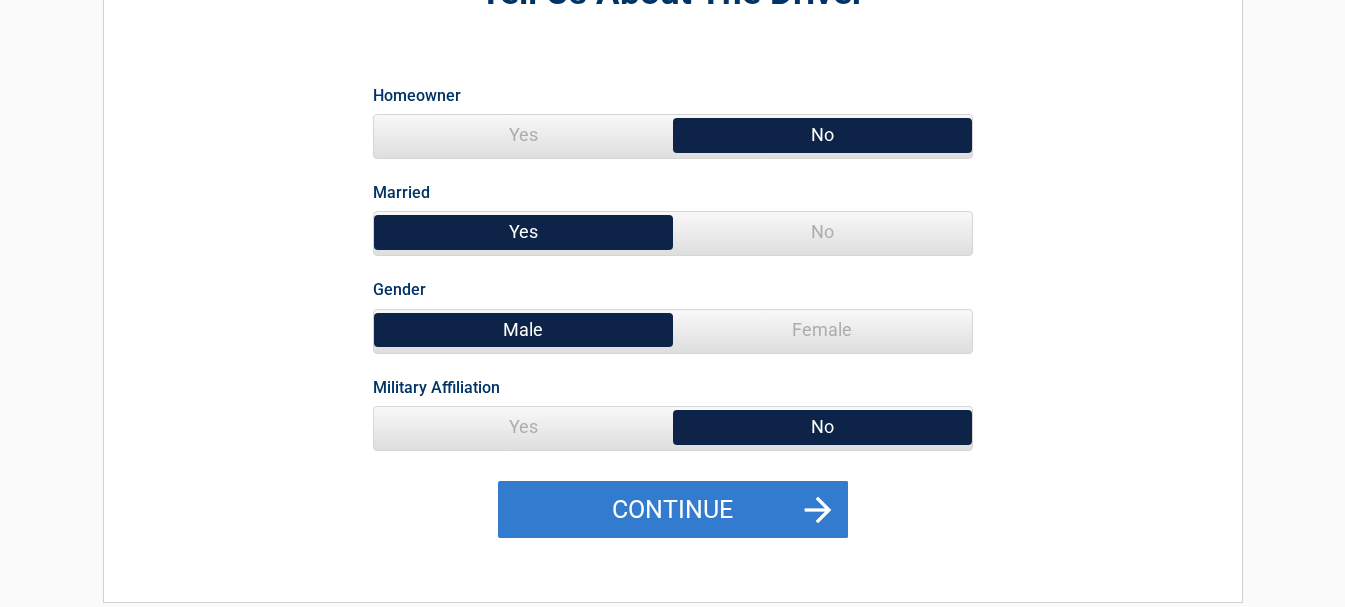 click on "Continue" at bounding box center (673, 510) 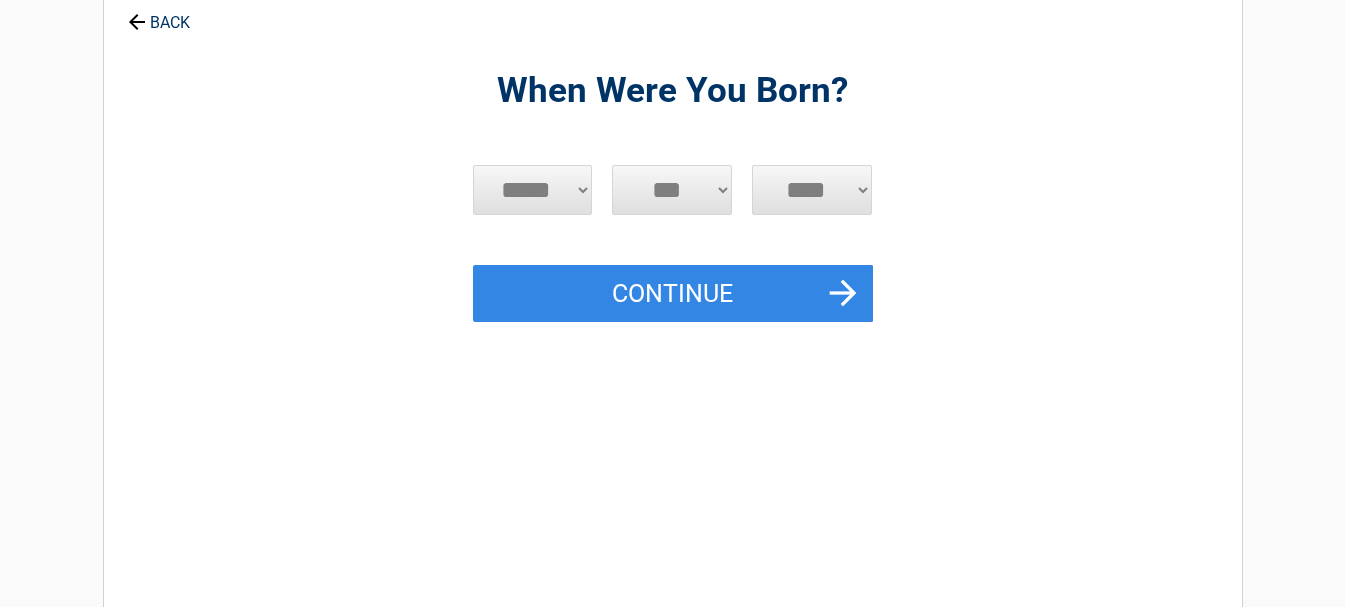 scroll, scrollTop: 0, scrollLeft: 0, axis: both 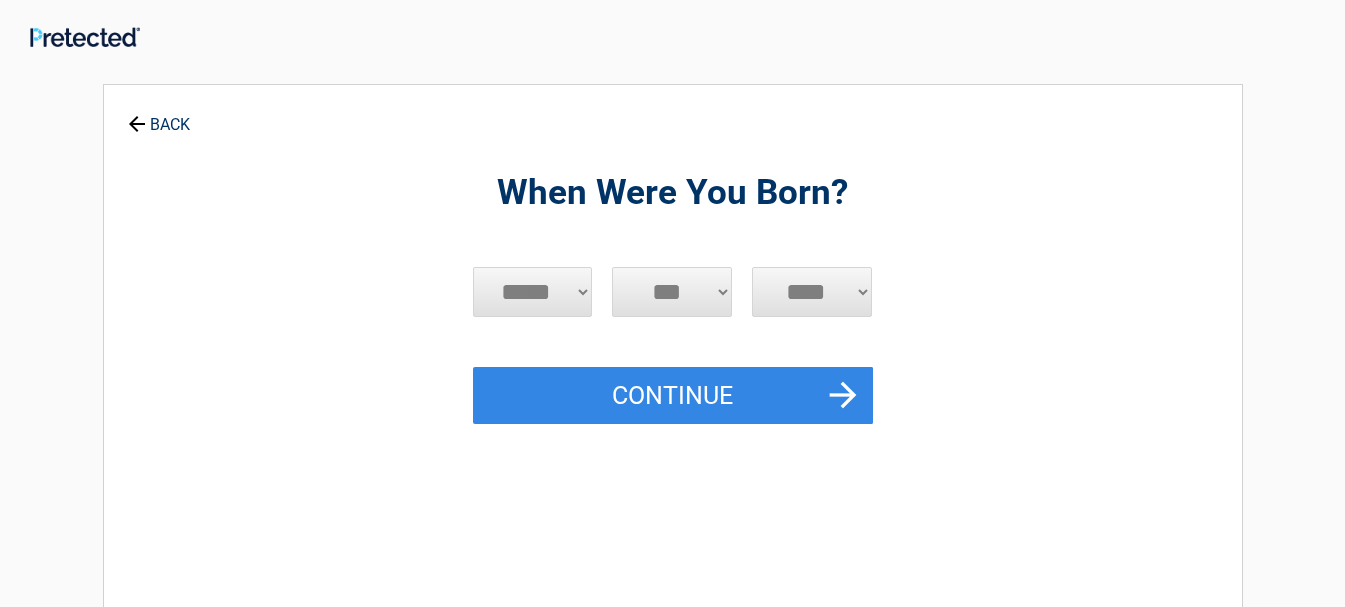 click on "*****
***
***
***
***
***
***
***
***
***
***
***
***" at bounding box center (533, 292) 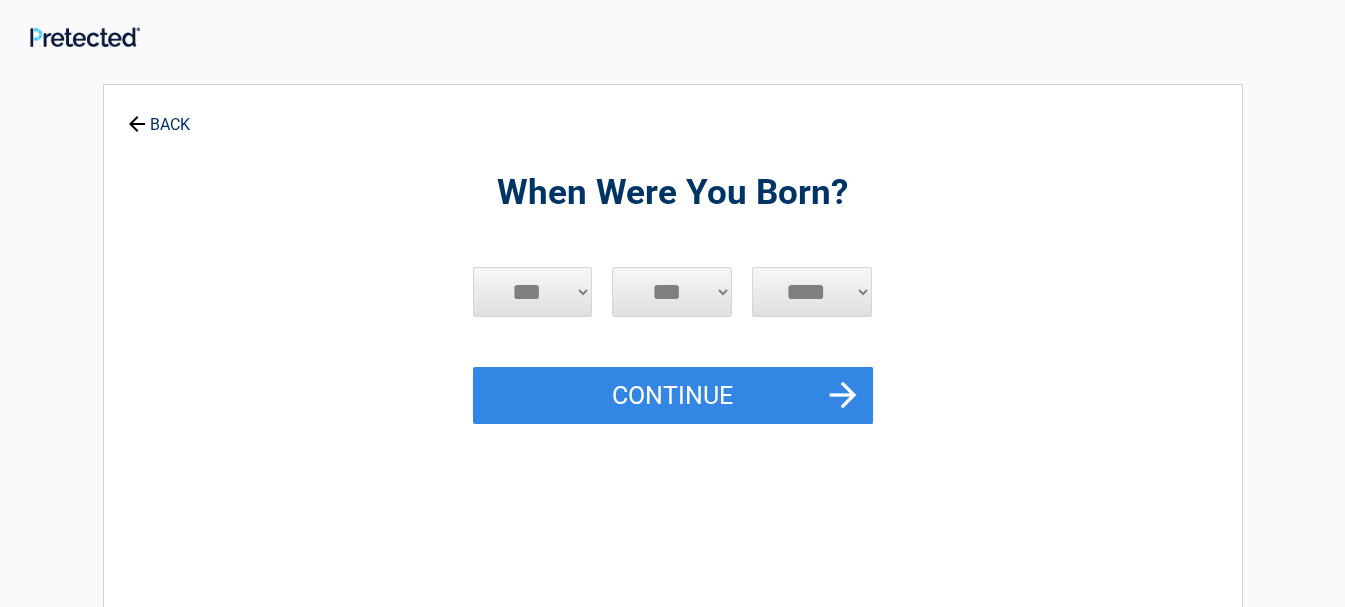 click on "*****
***
***
***
***
***
***
***
***
***
***
***
***" at bounding box center (533, 292) 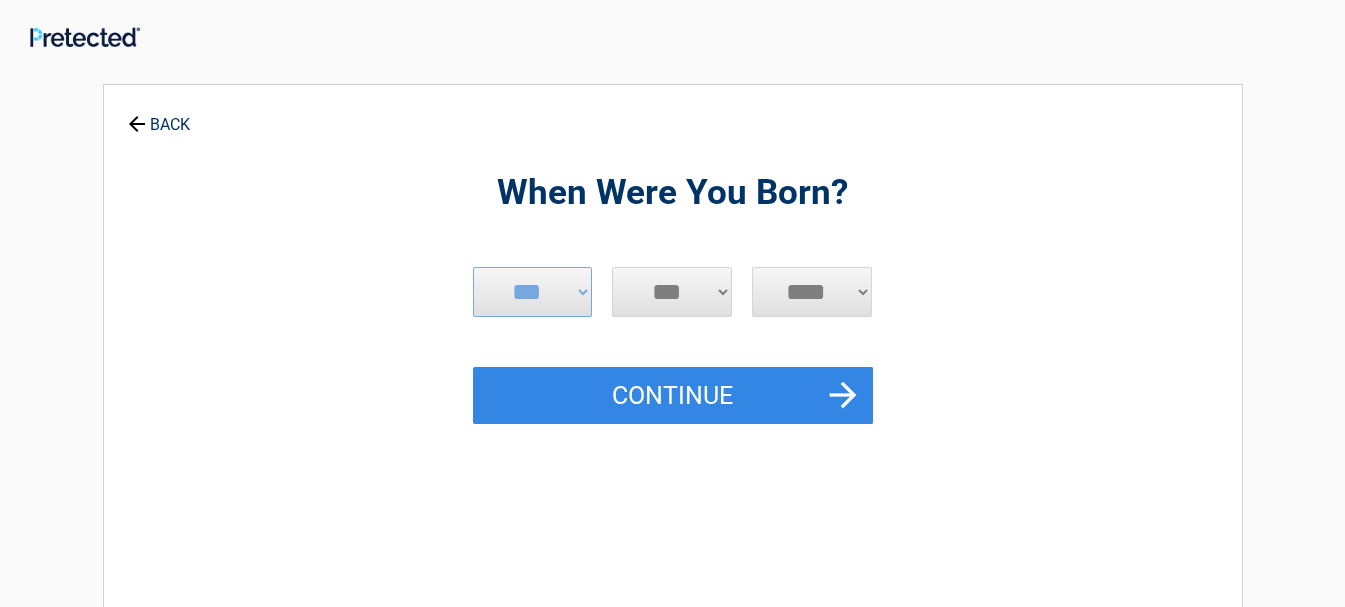 click on "*** * * * * * * * * * ** ** ** ** ** ** ** ** ** ** ** ** ** ** ** ** ** ** ** ** ** **" at bounding box center [672, 292] 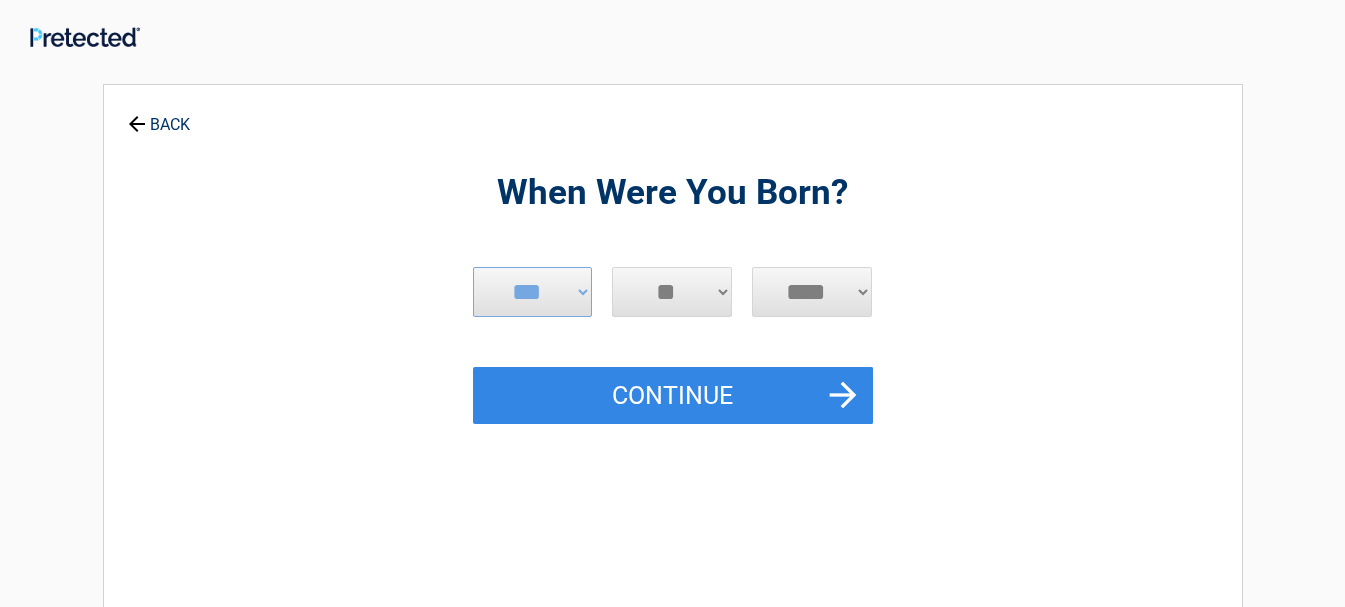 click on "*** * * * * * * * * * ** ** ** ** ** ** ** ** ** ** ** ** ** ** ** ** ** ** ** ** ** **" at bounding box center (672, 292) 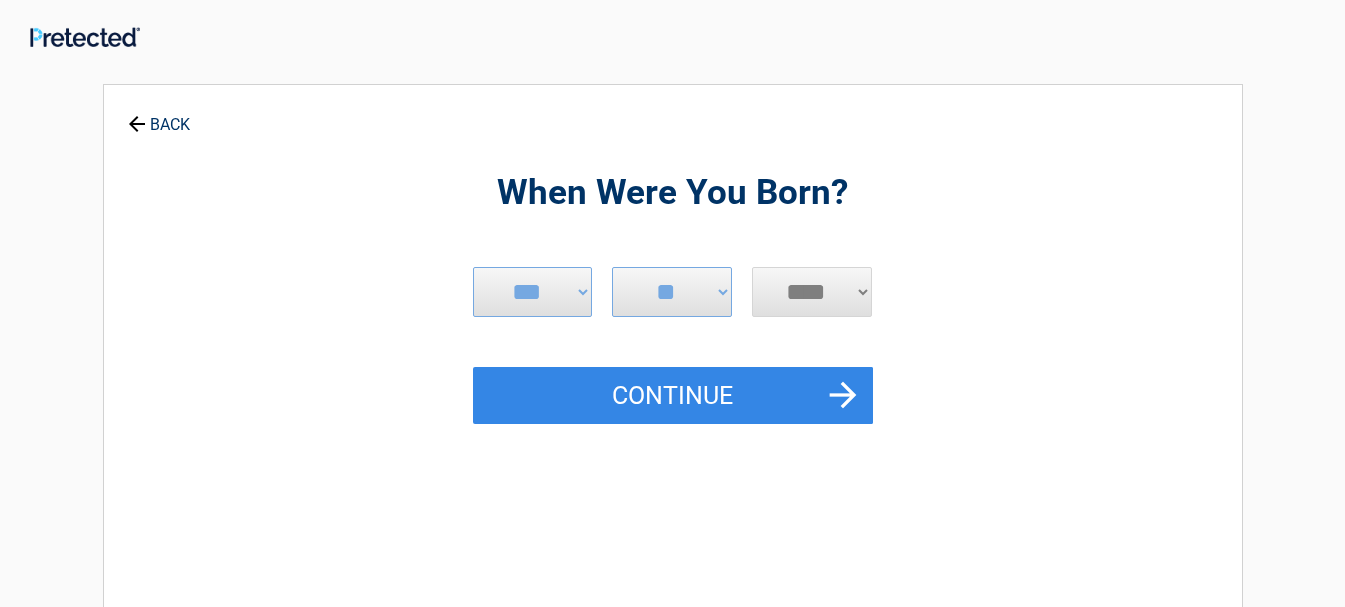 select on "****" 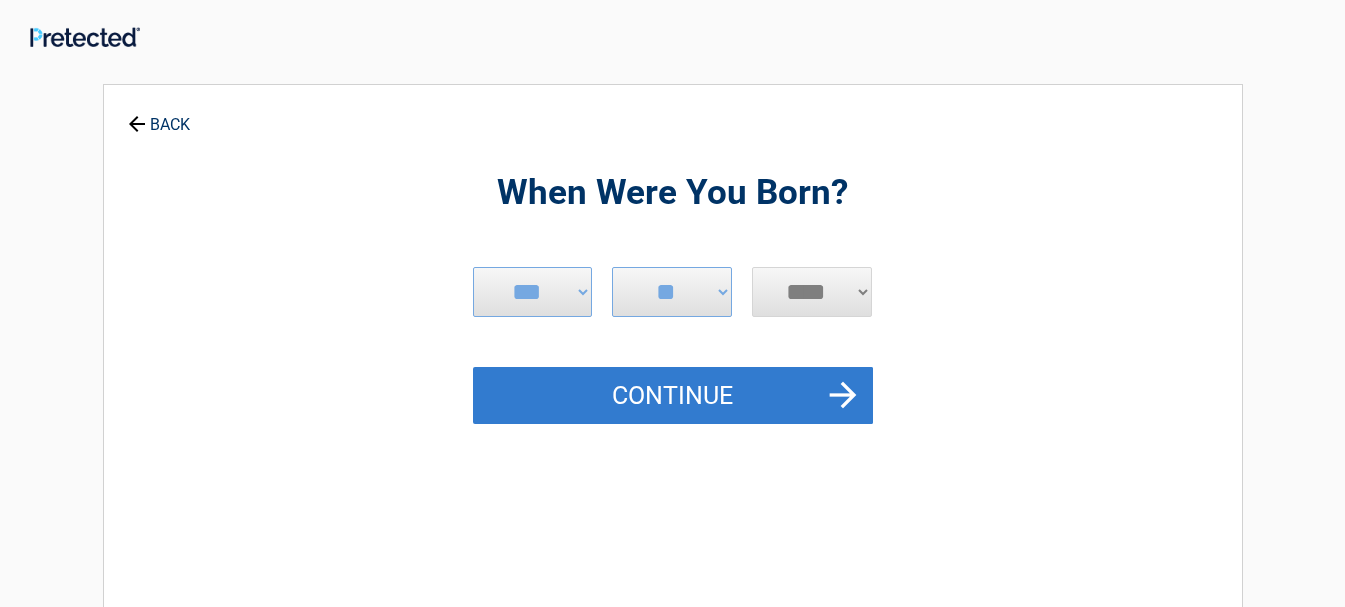 click on "Continue" at bounding box center (673, 396) 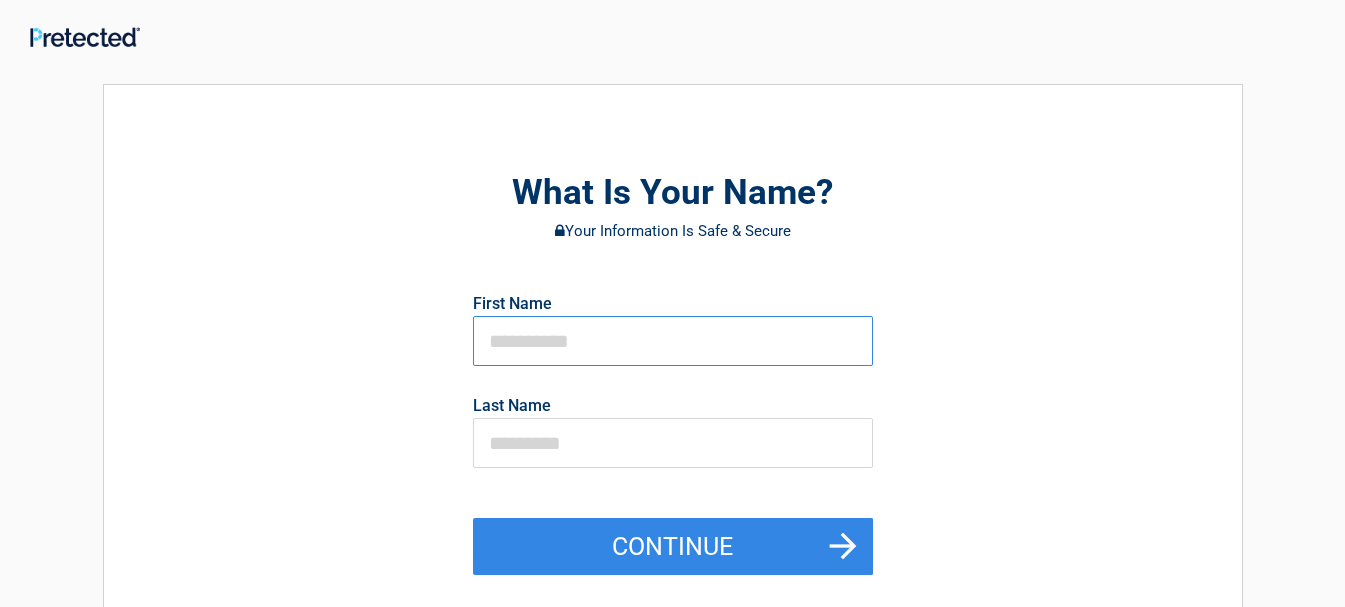 click at bounding box center [673, 341] 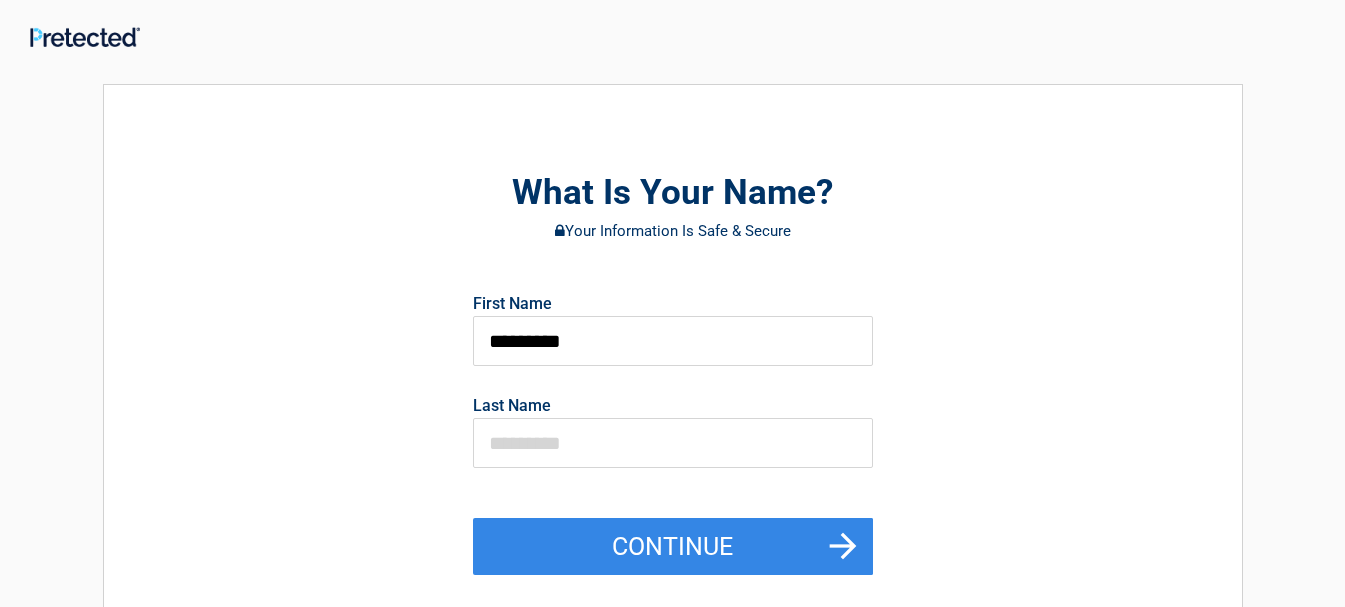 type on "*****" 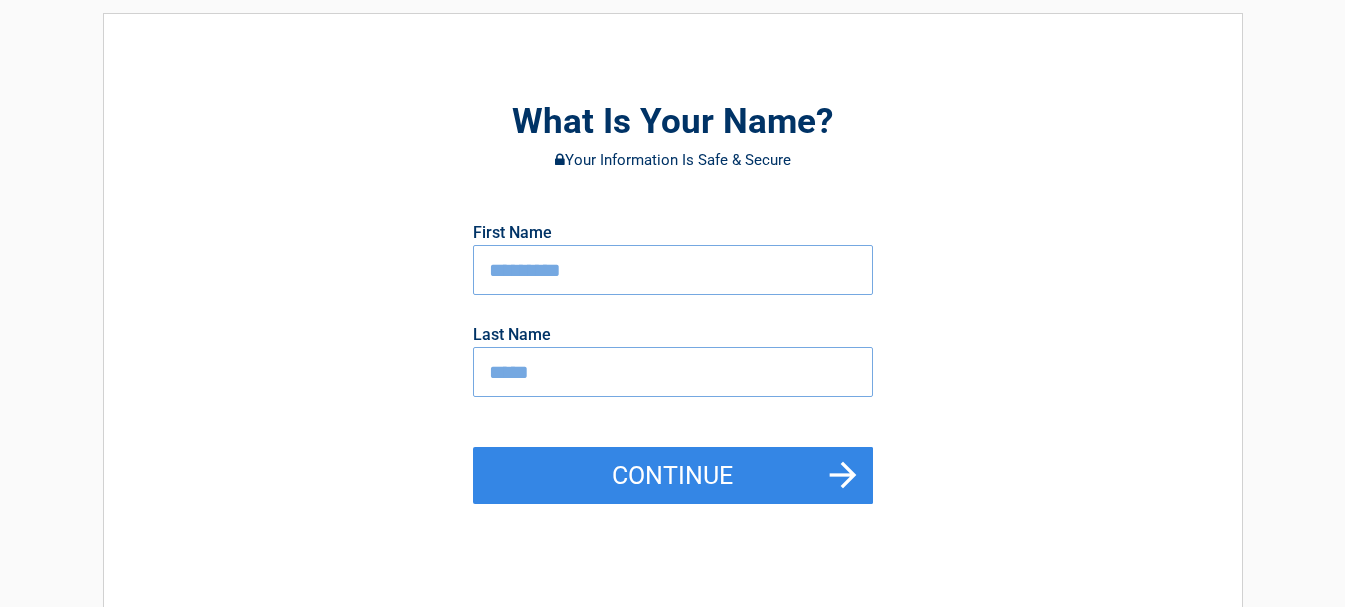 scroll, scrollTop: 100, scrollLeft: 0, axis: vertical 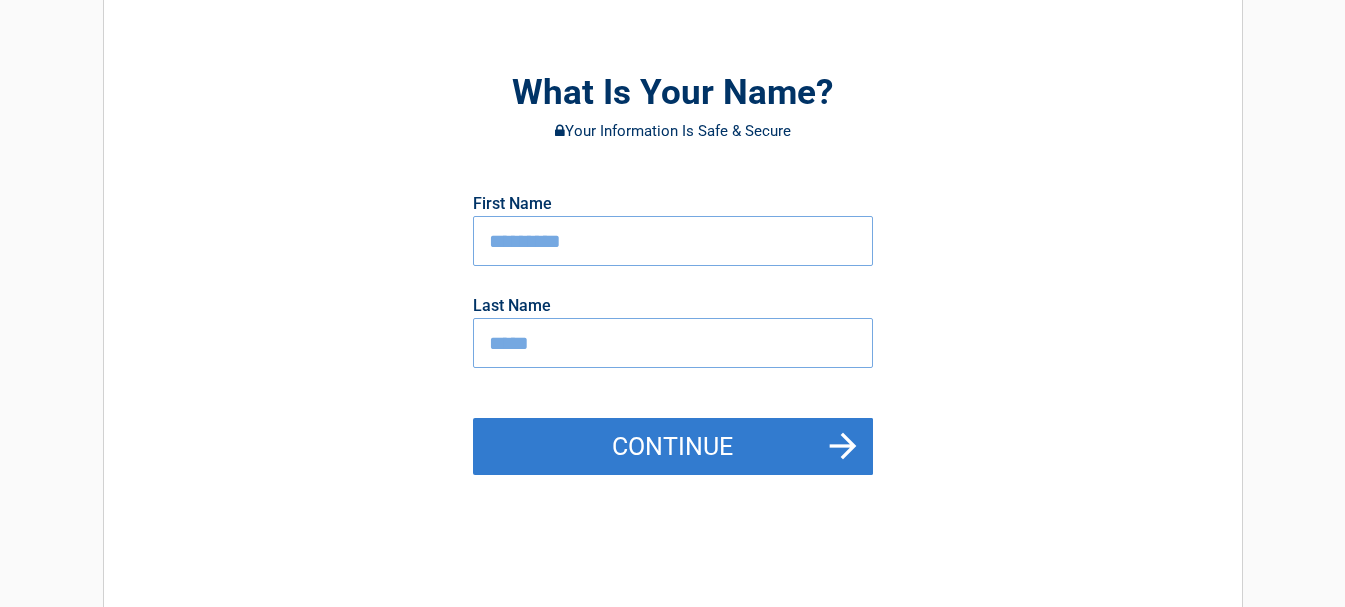 click on "Continue" at bounding box center [673, 447] 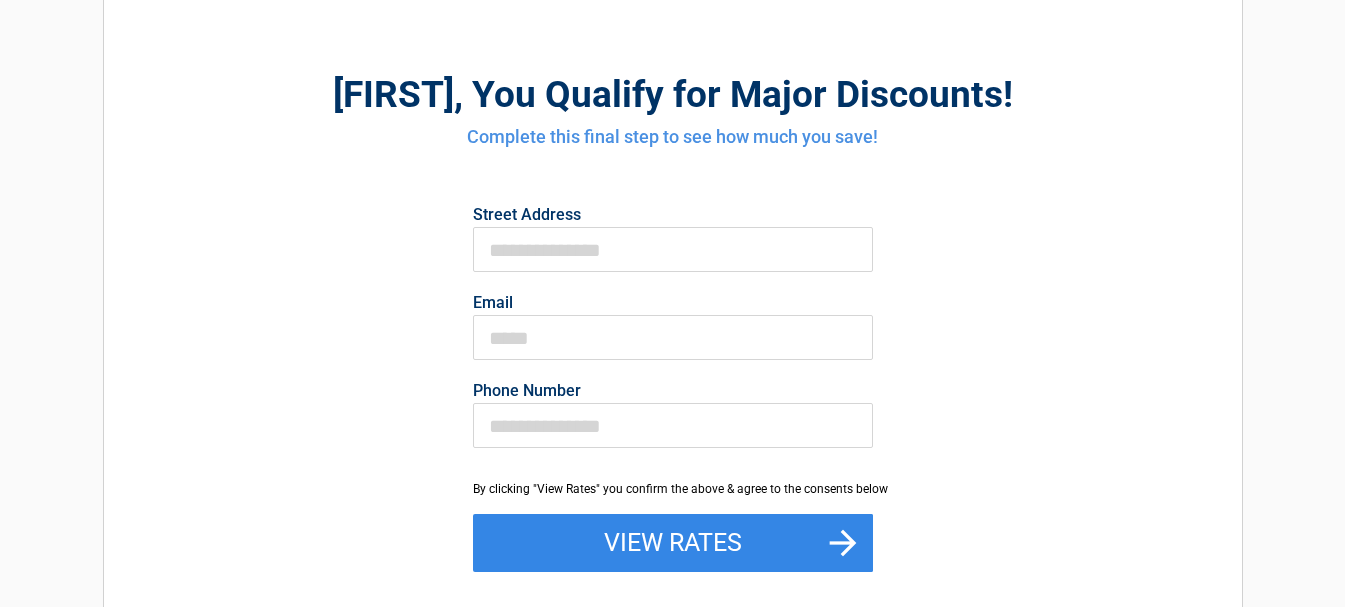 scroll, scrollTop: 200, scrollLeft: 0, axis: vertical 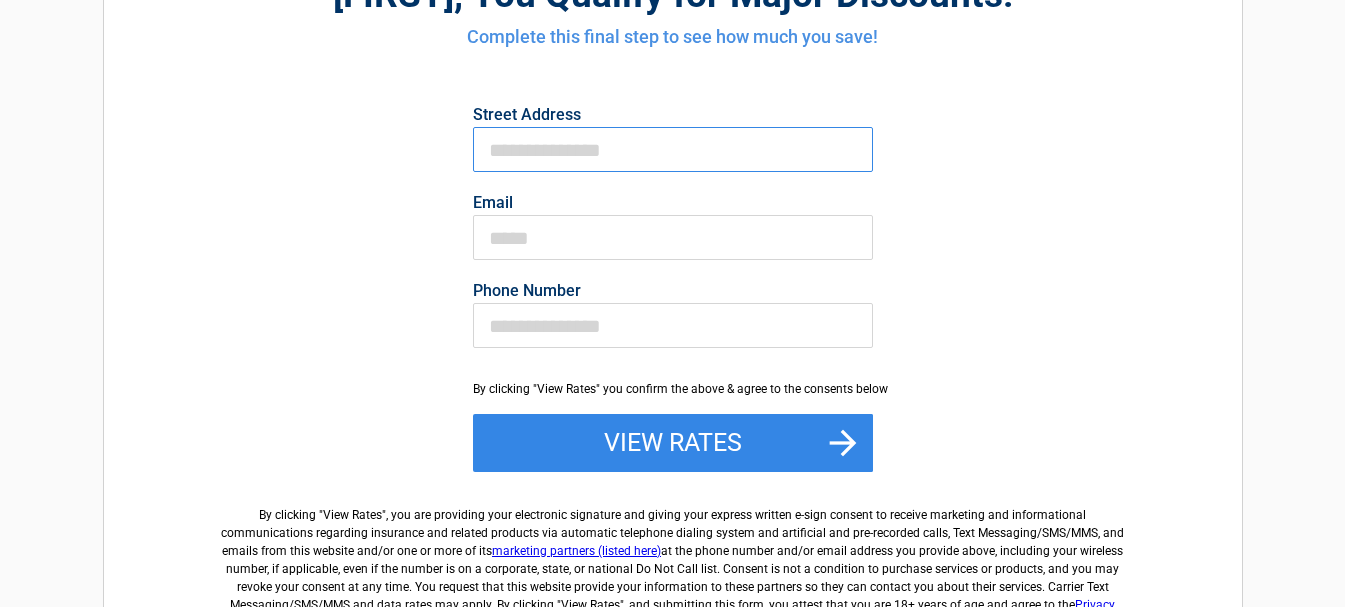 click on "First Name" at bounding box center (673, 149) 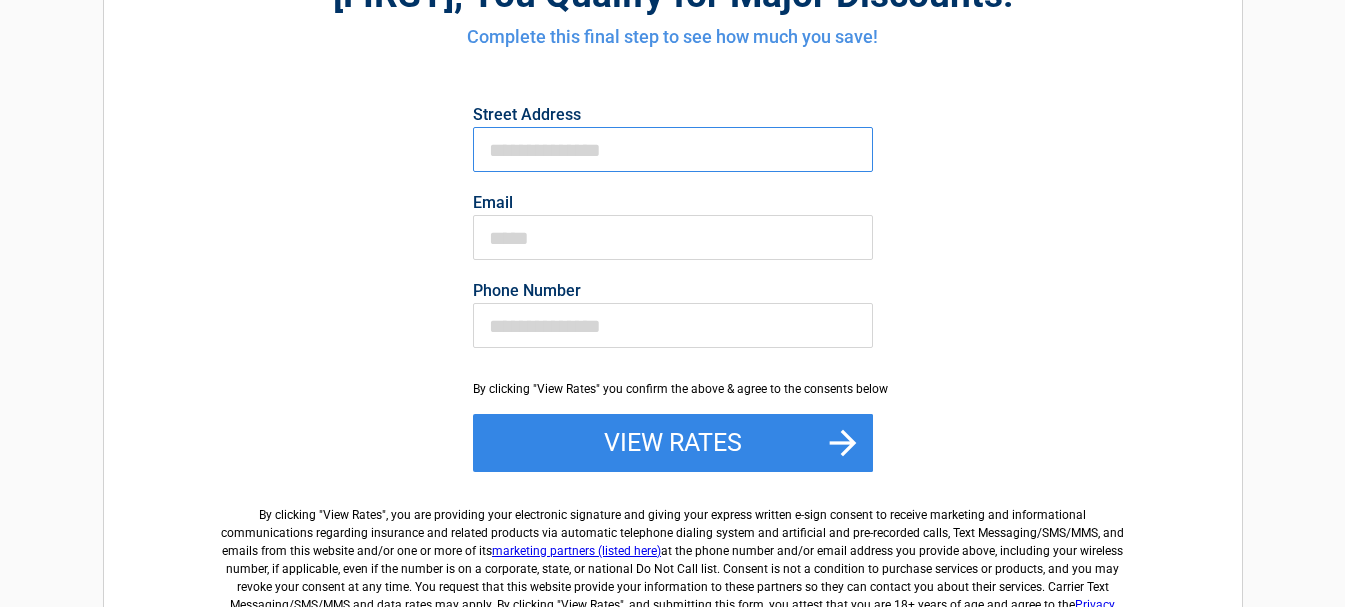 type on "**********" 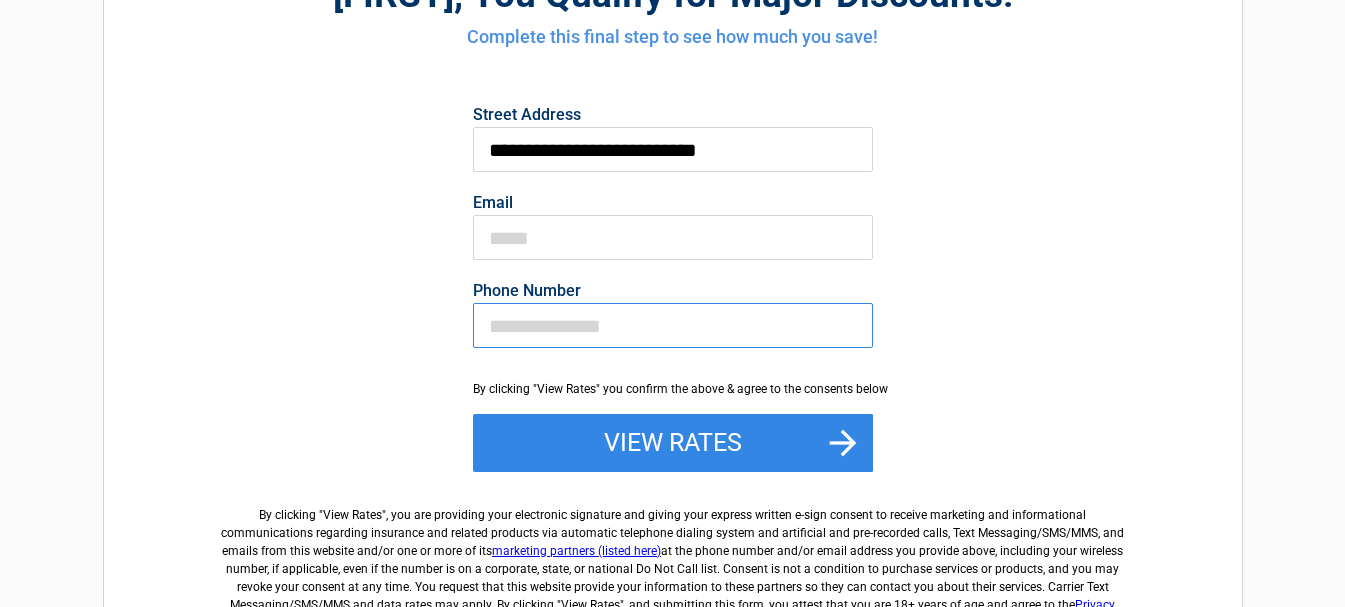 type on "**********" 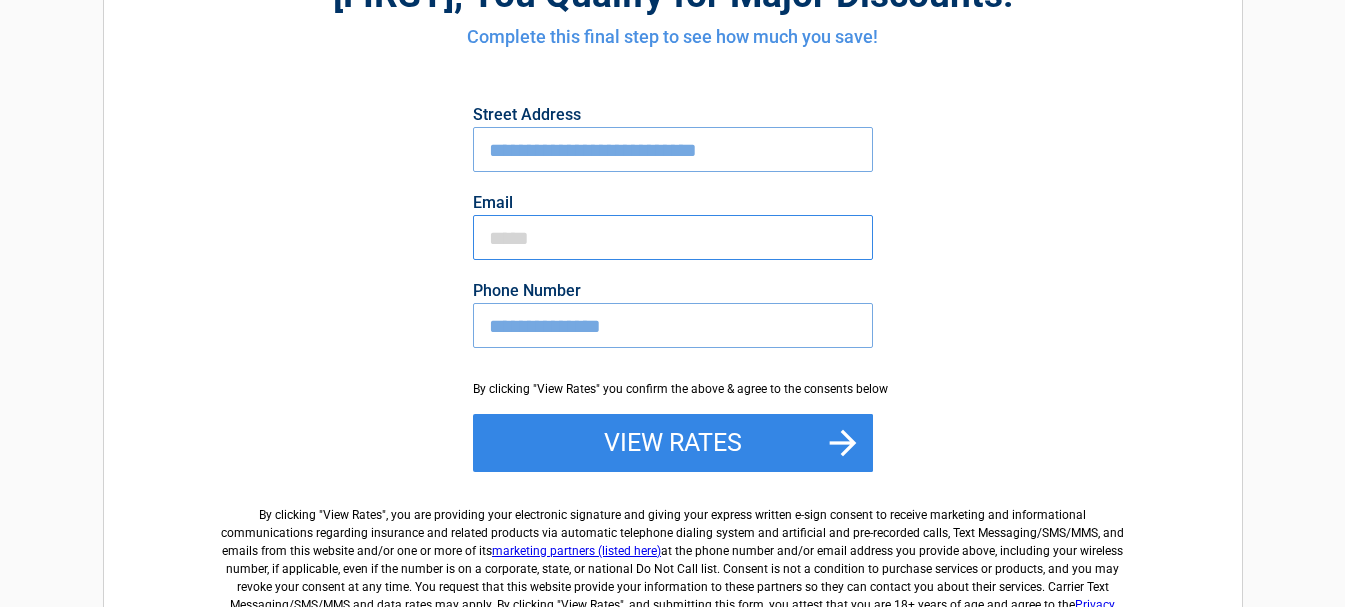 click on "Email" at bounding box center (673, 237) 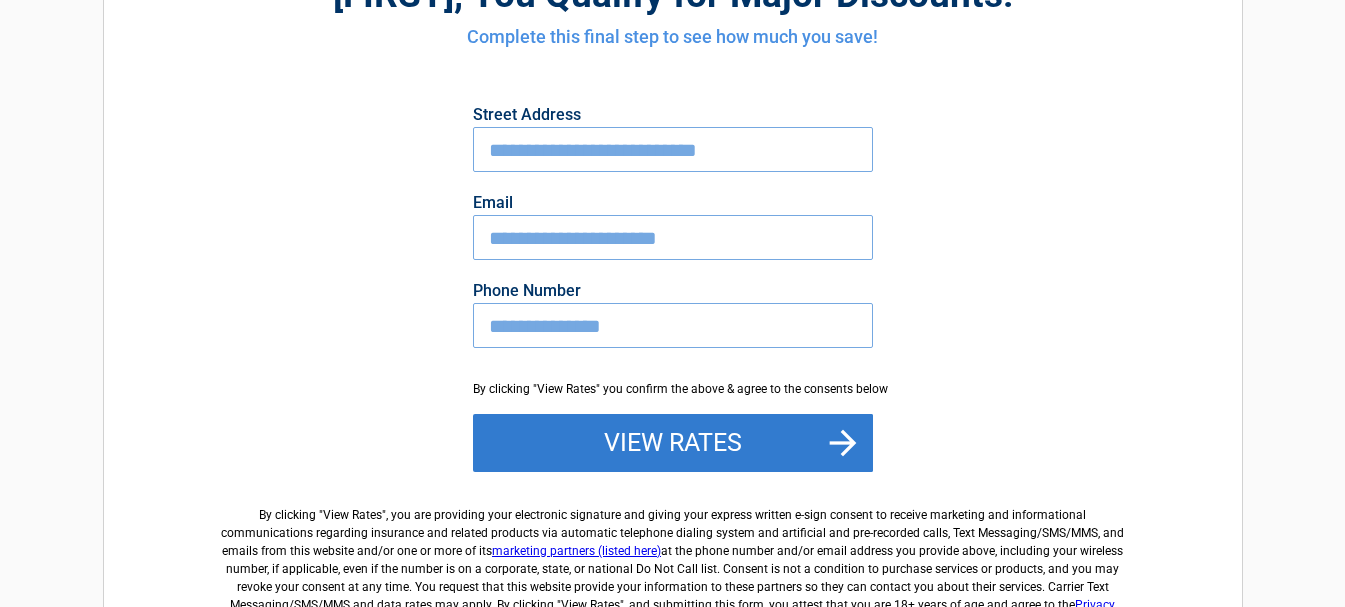 click on "View Rates" at bounding box center [673, 443] 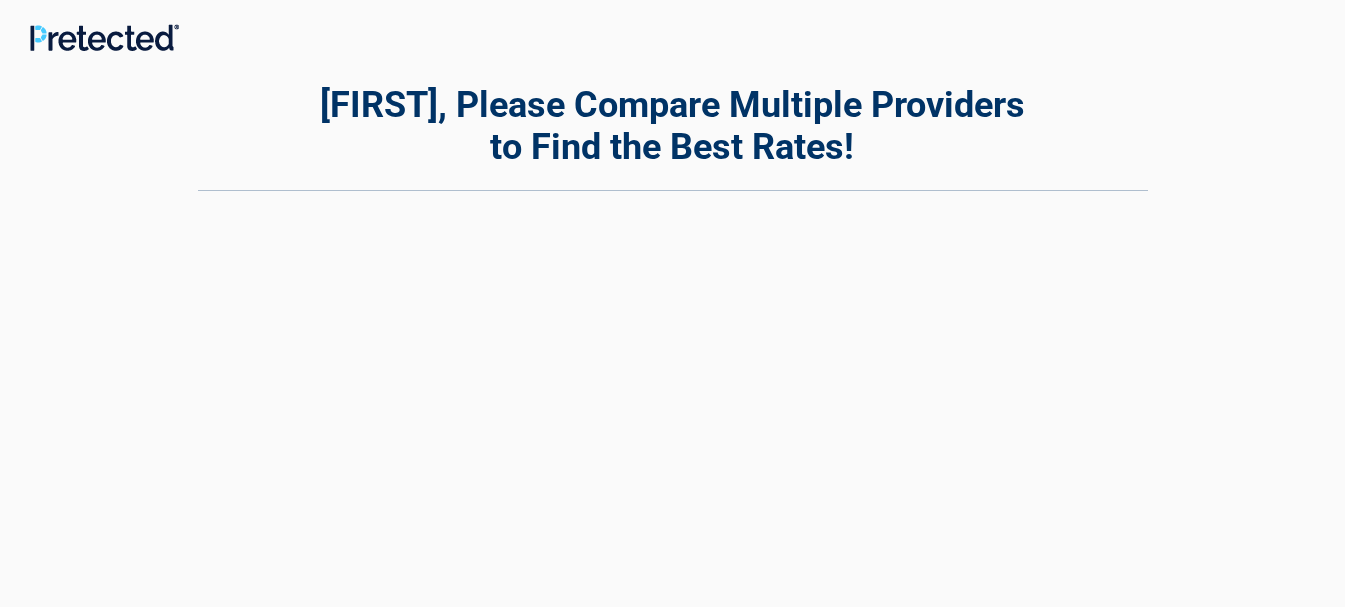 scroll, scrollTop: 0, scrollLeft: 0, axis: both 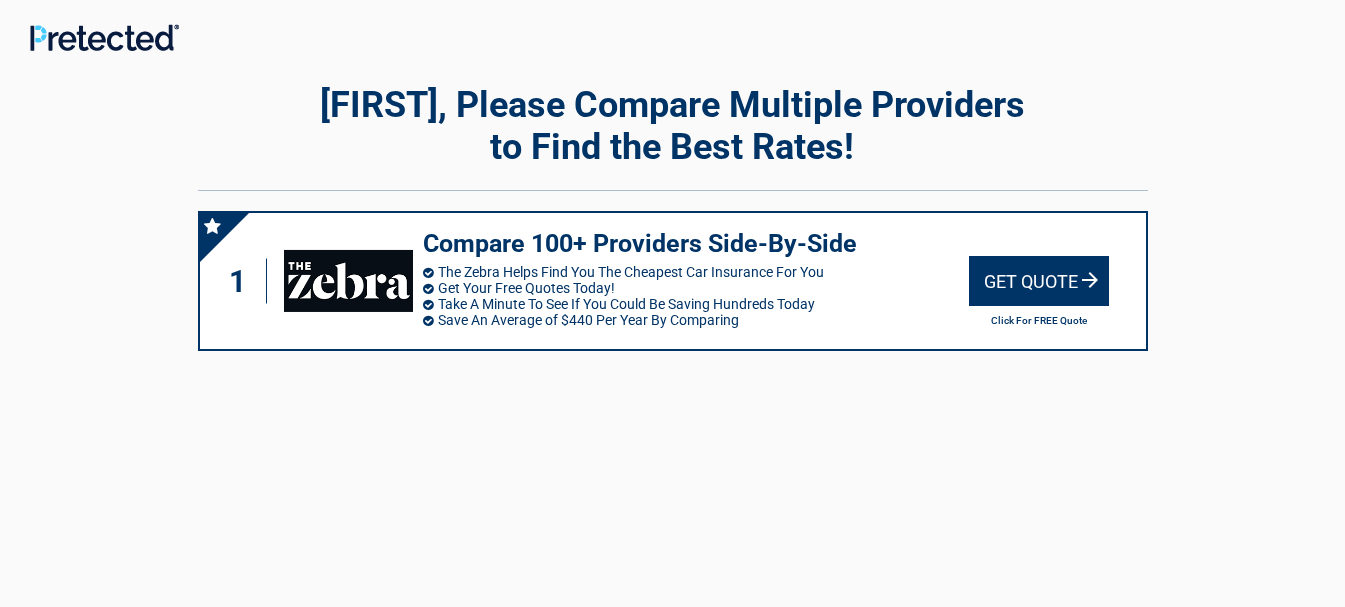 click on "Get Quote" at bounding box center (1039, 281) 